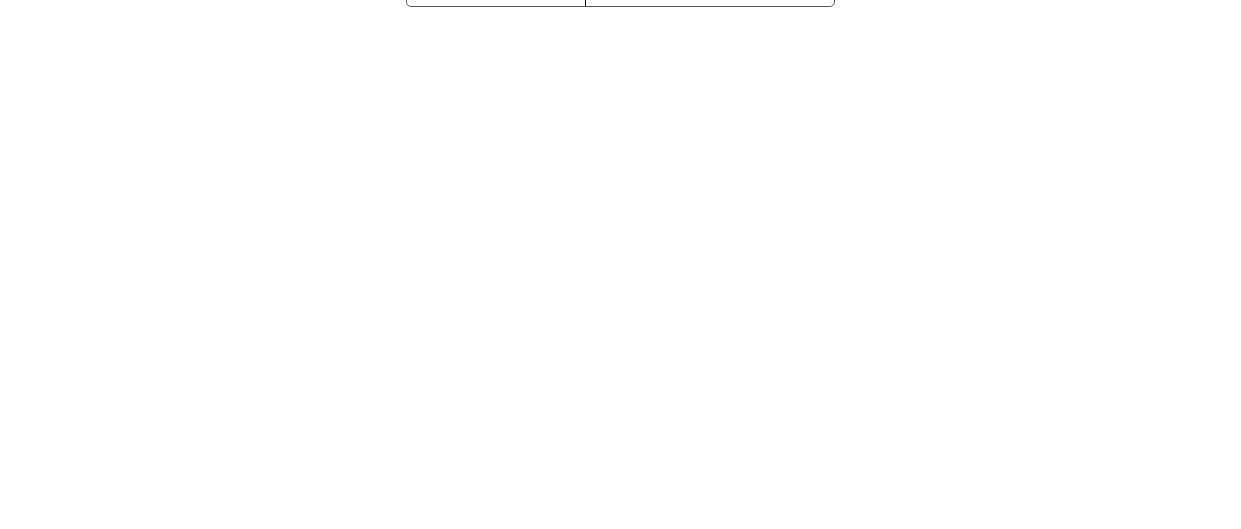 scroll, scrollTop: 0, scrollLeft: 0, axis: both 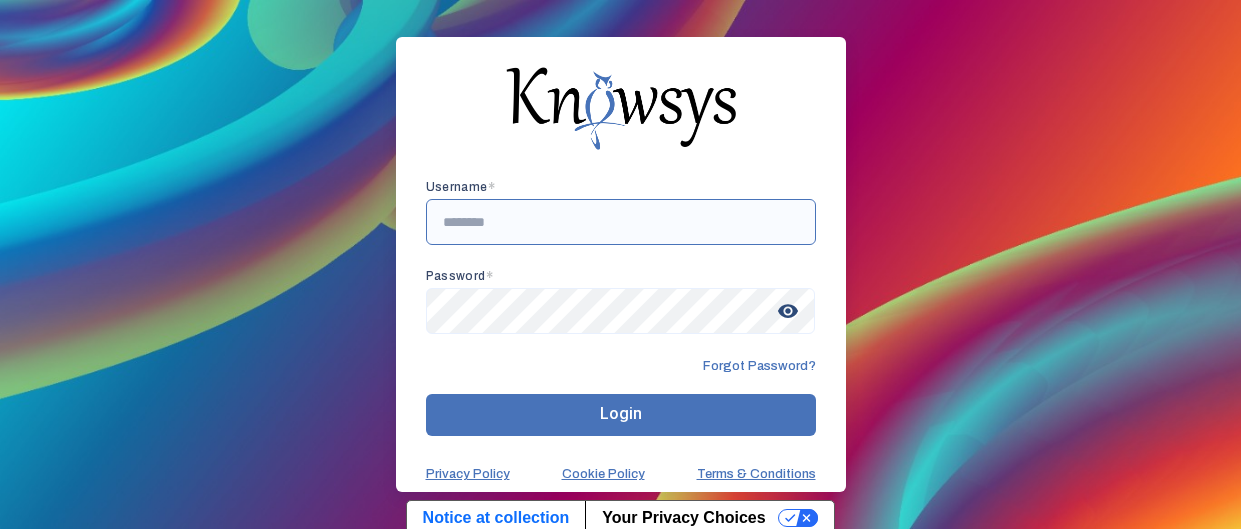 click at bounding box center [621, 222] 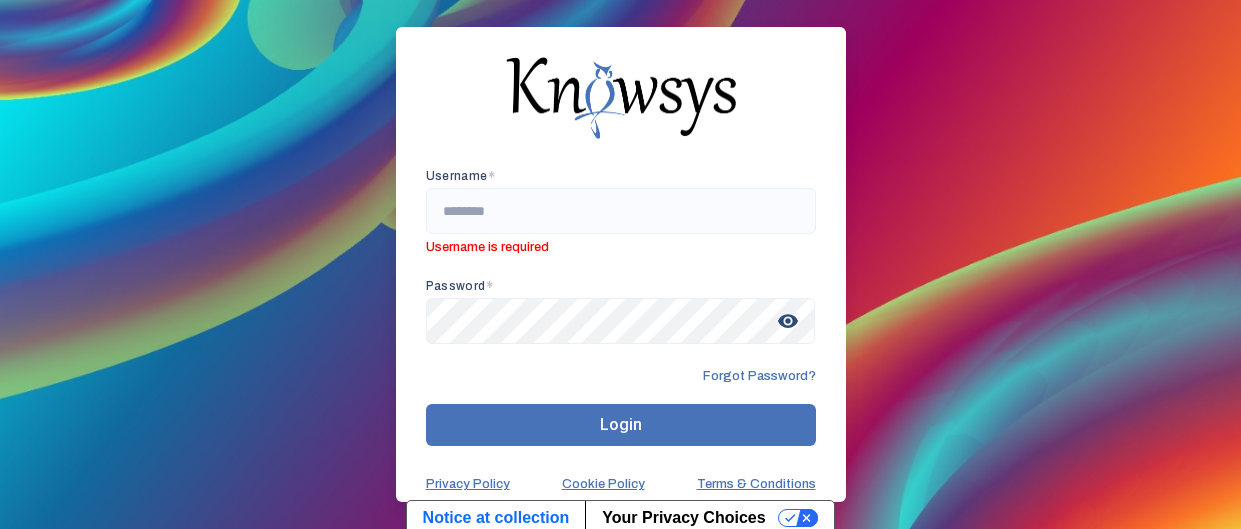 click on "Username * Username is required" at bounding box center [621, 212] 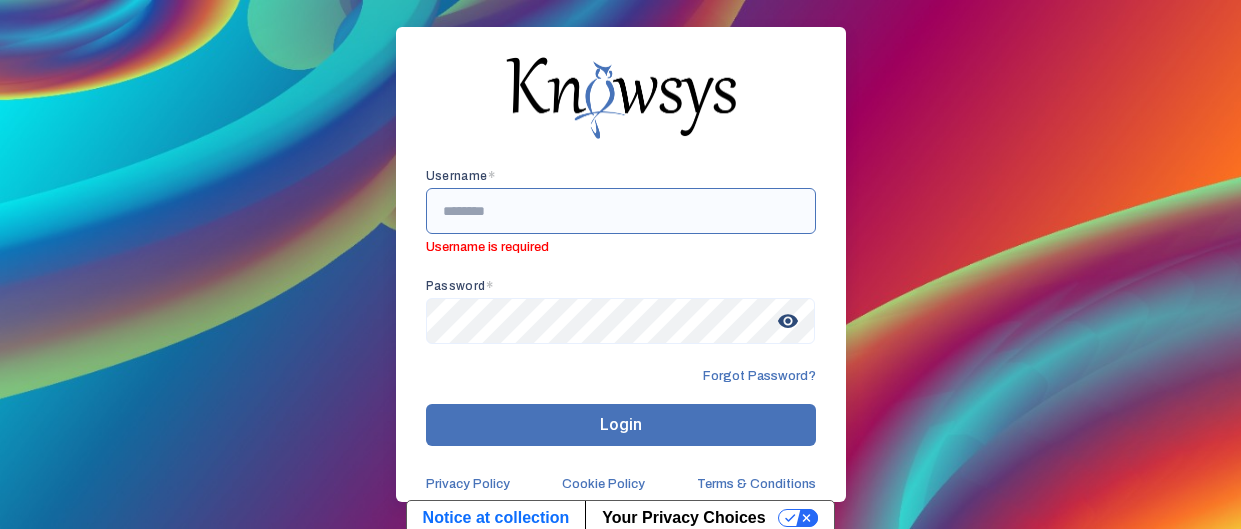 click at bounding box center (621, 211) 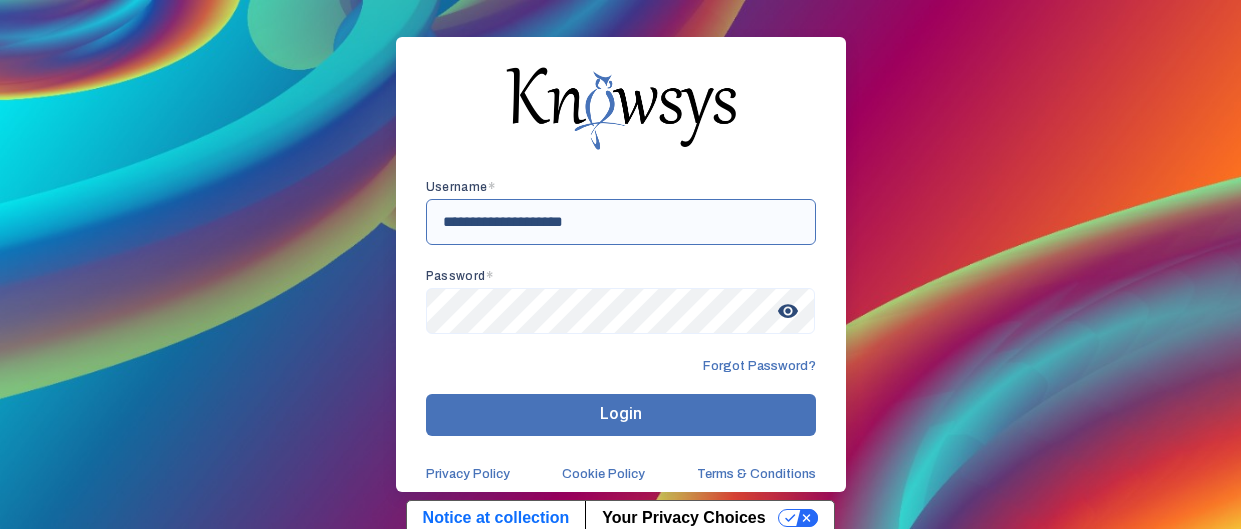 type on "**********" 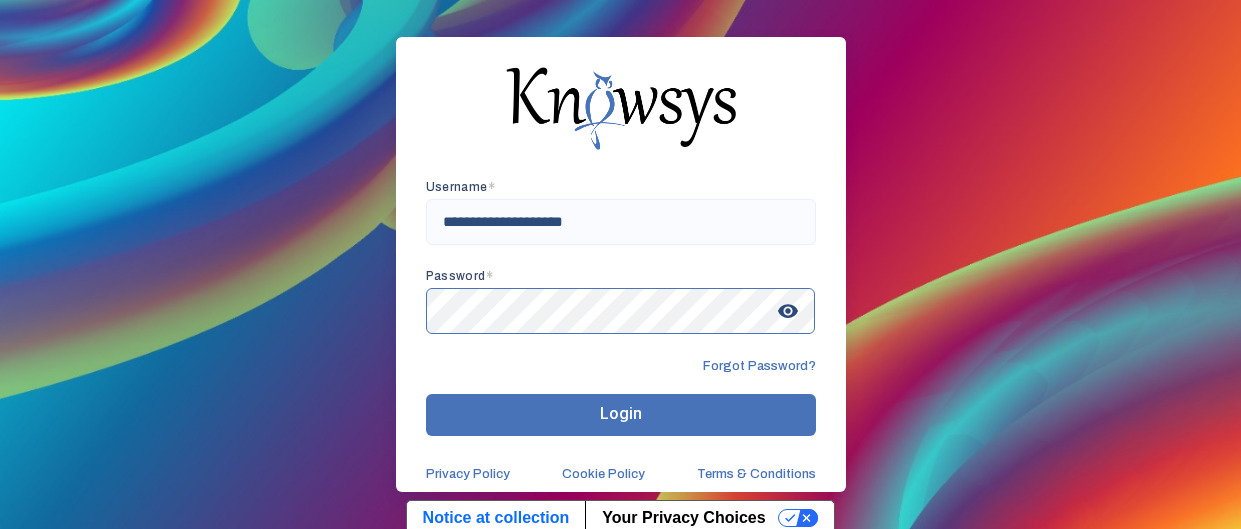 click on "Login" at bounding box center (621, 415) 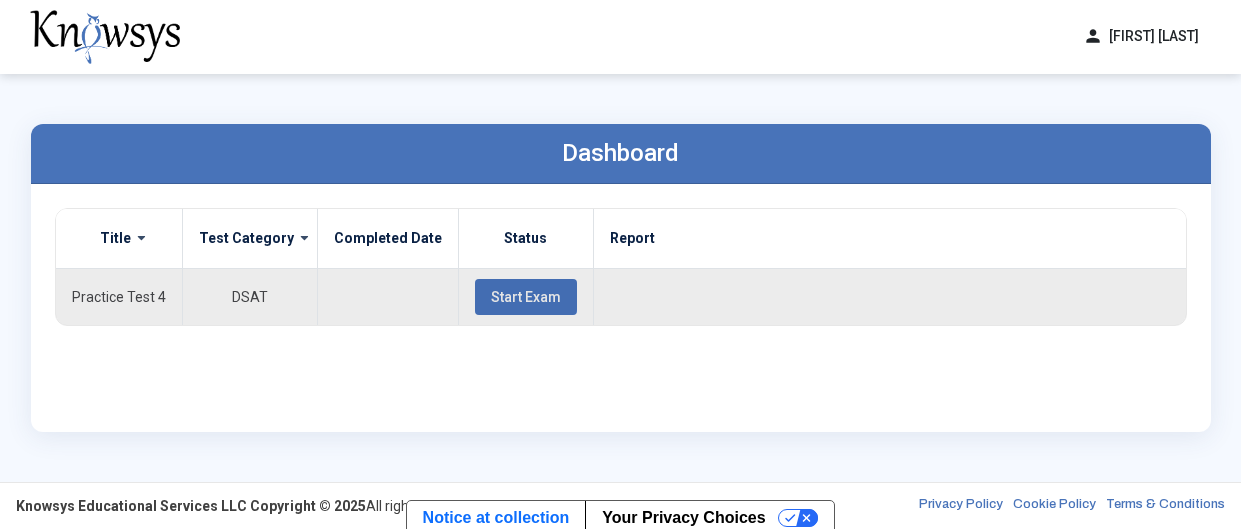 click on "Start Exam" at bounding box center [526, 297] 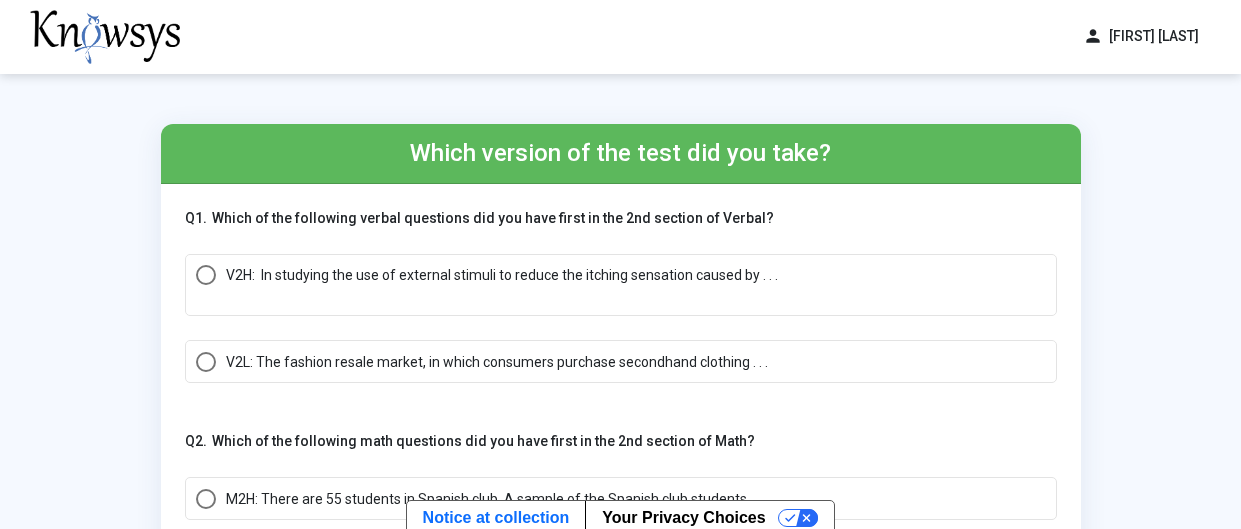 click at bounding box center [502, 295] 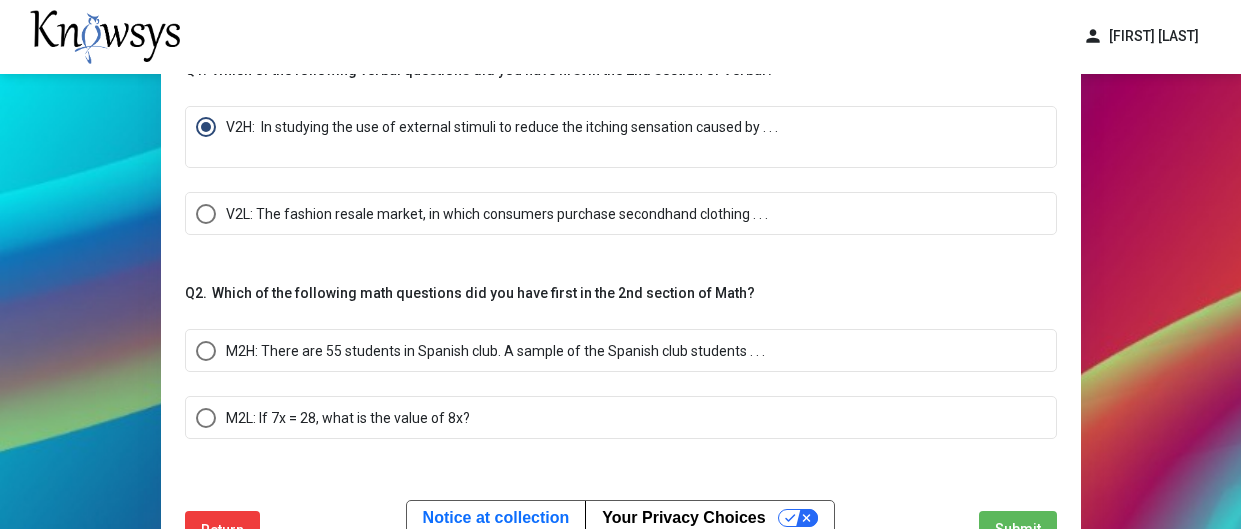scroll, scrollTop: 153, scrollLeft: 0, axis: vertical 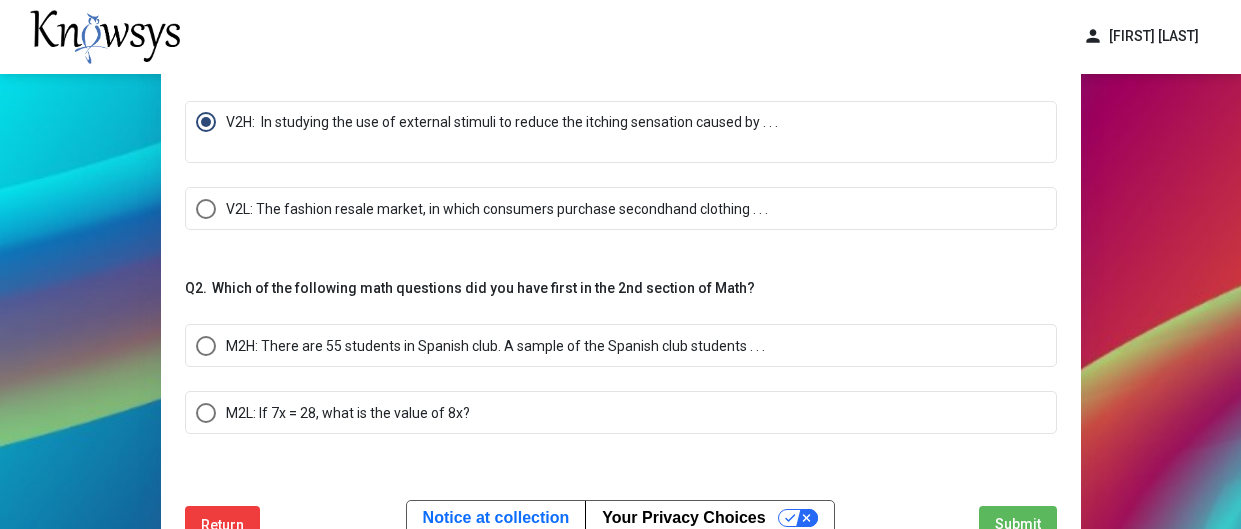 click on "M2H: There are 55 students in Spanish club. A sample of the Spanish club students . . ." at bounding box center (621, 345) 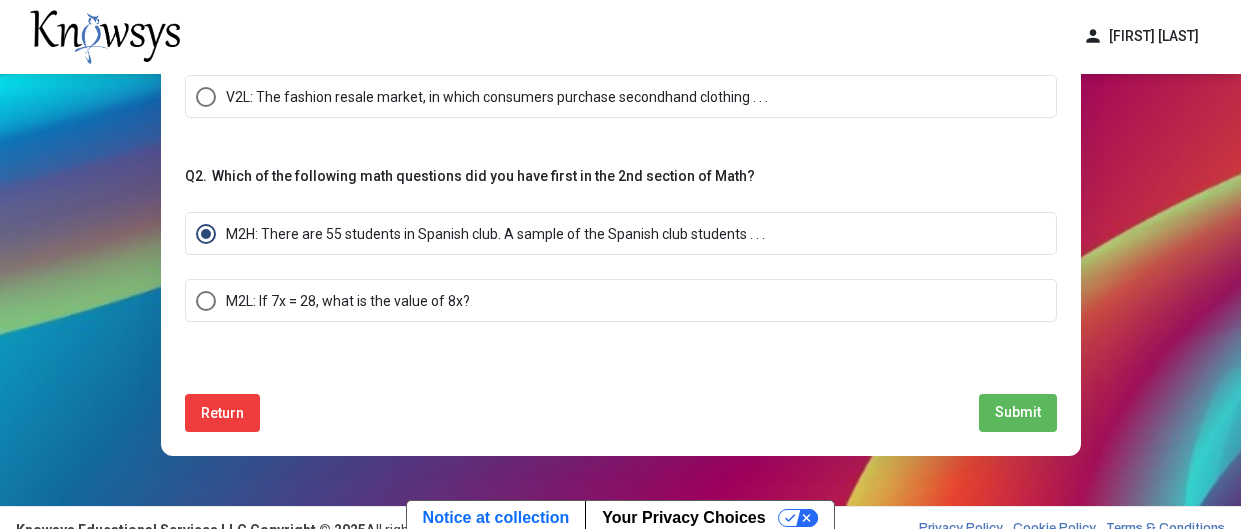 scroll, scrollTop: 275, scrollLeft: 0, axis: vertical 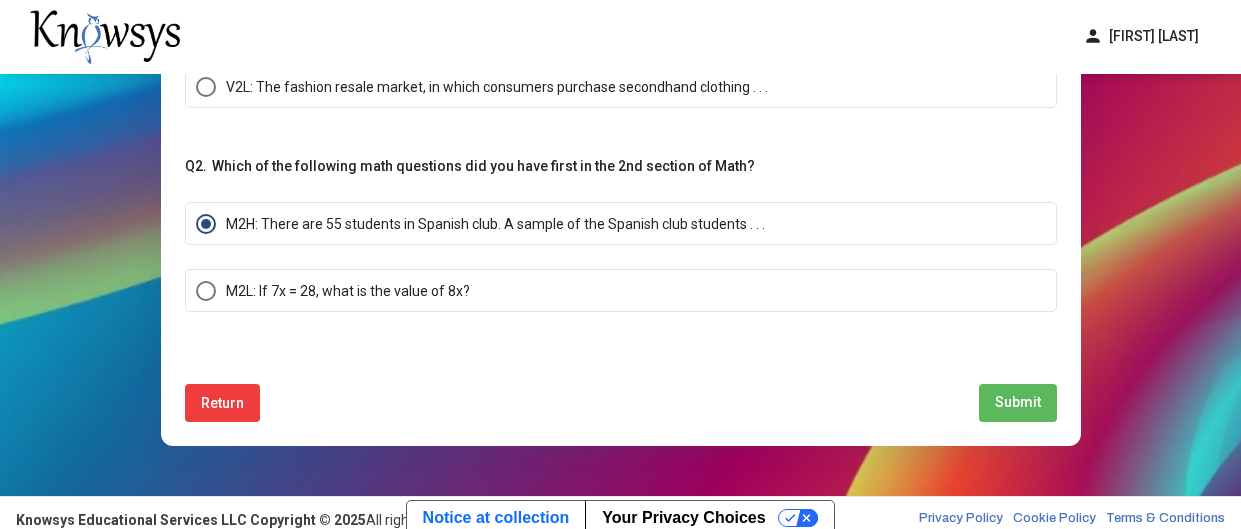 click on "Submit" at bounding box center (1018, 402) 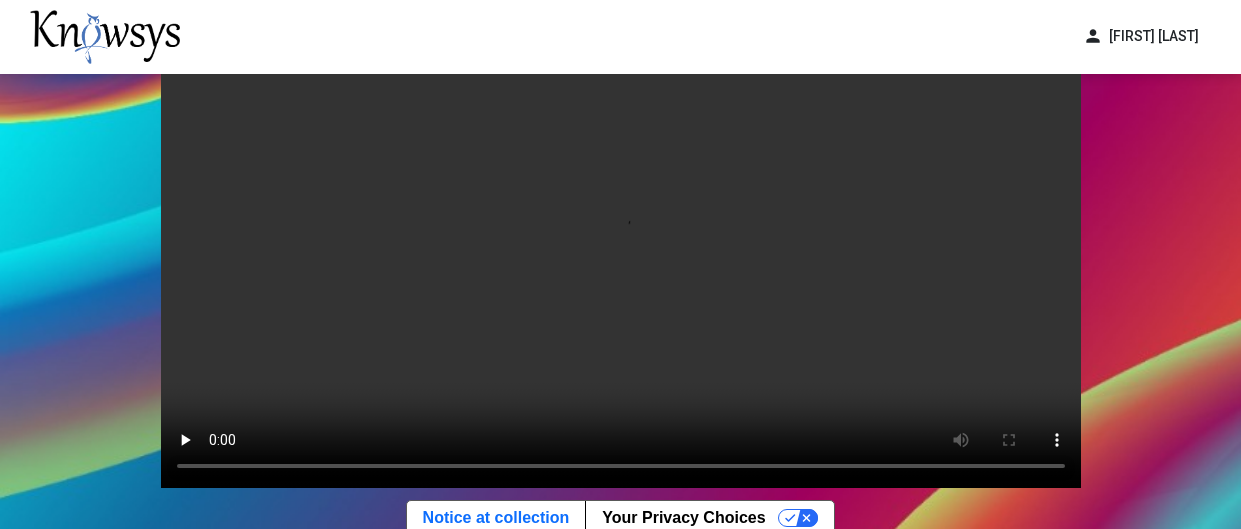 scroll, scrollTop: 86, scrollLeft: 0, axis: vertical 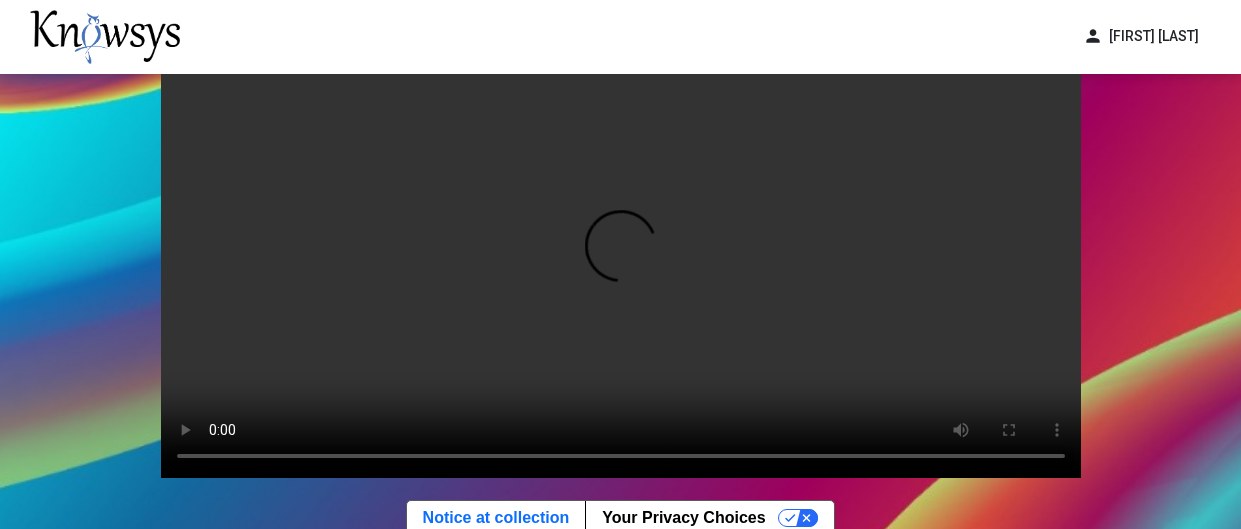 click on "Your browser does not support the video tag." at bounding box center (621, 258) 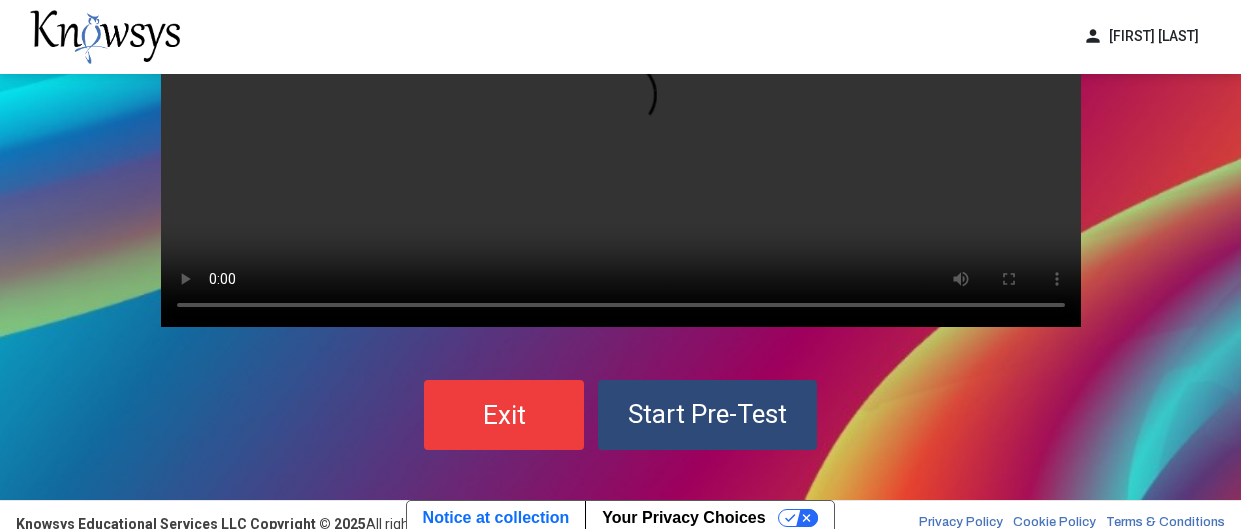 scroll, scrollTop: 255, scrollLeft: 0, axis: vertical 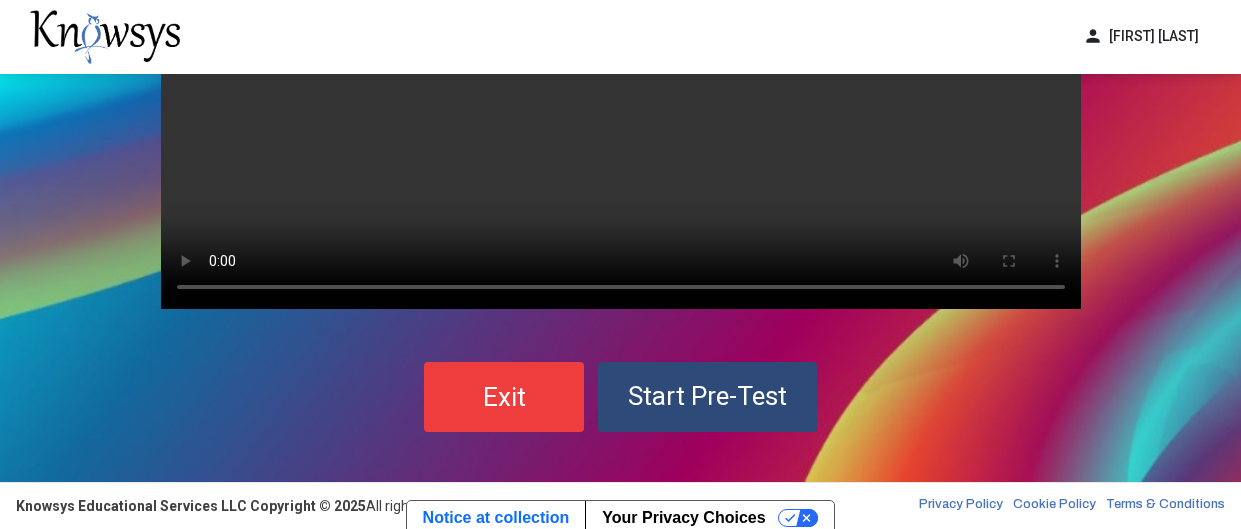 click on "Start Pre-Test" at bounding box center [504, 397] 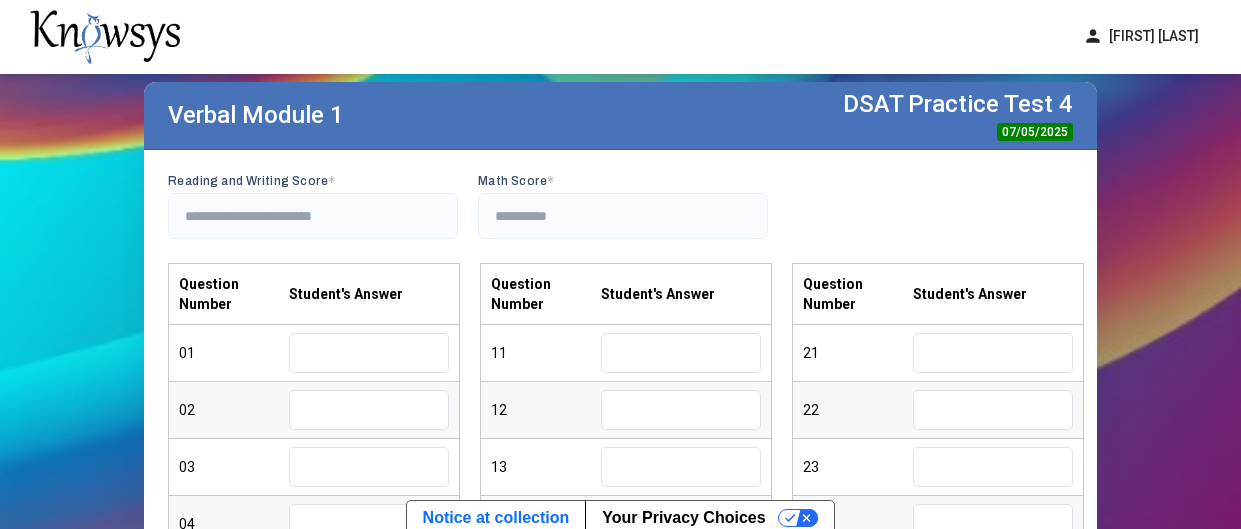scroll, scrollTop: 123, scrollLeft: 0, axis: vertical 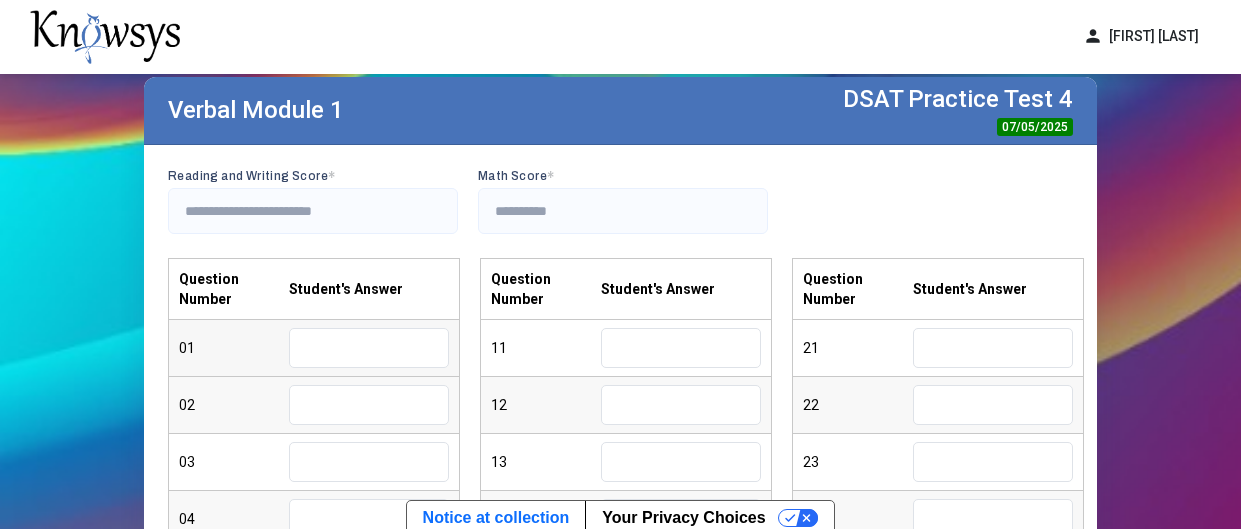 click at bounding box center (369, 348) 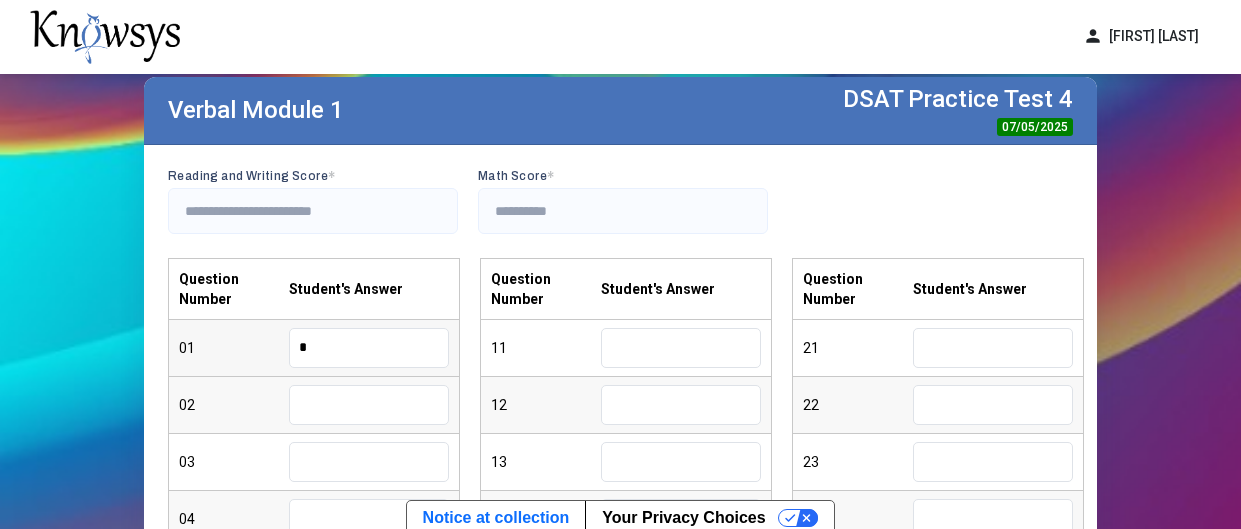 type on "*" 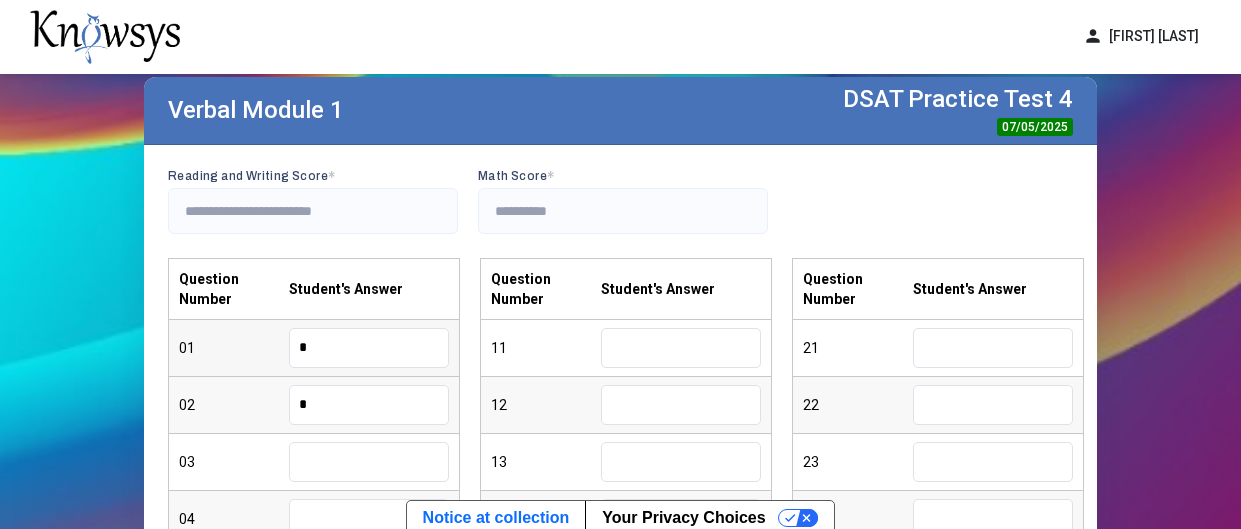 type on "*" 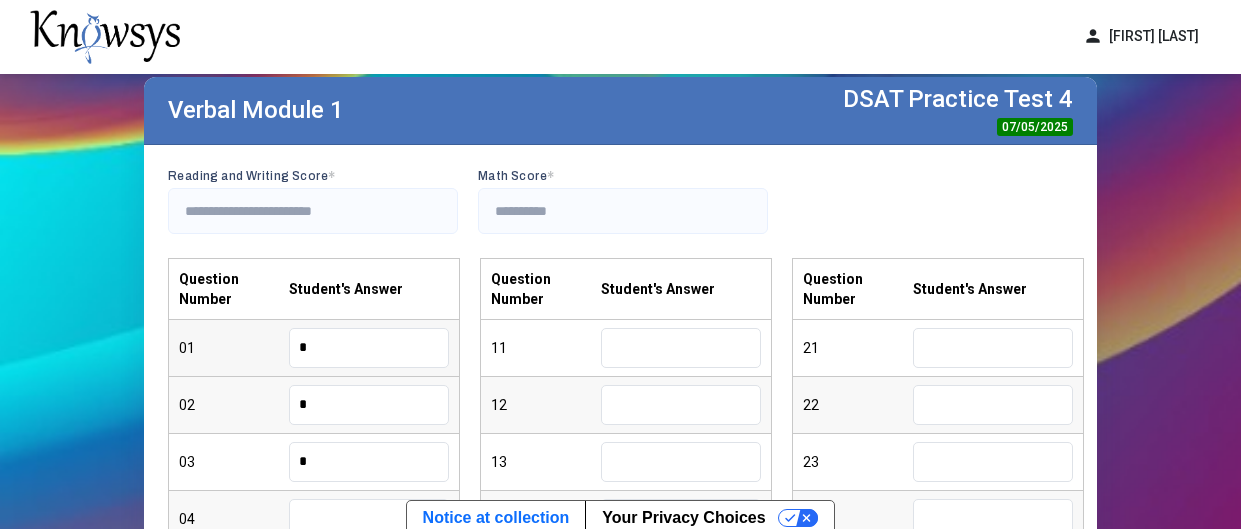 type on "*" 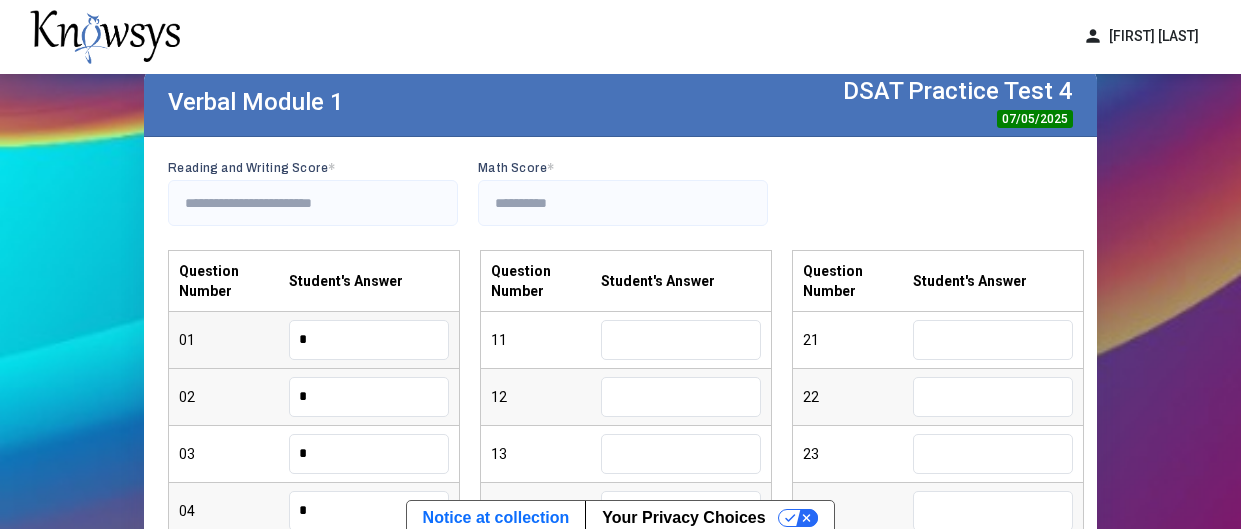 type on "*" 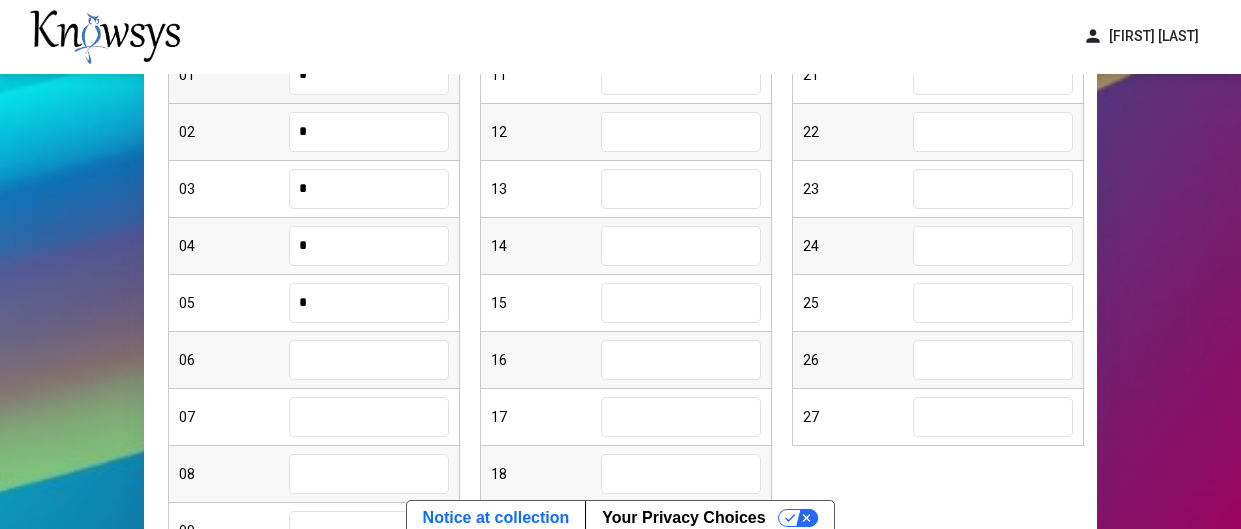 type on "*" 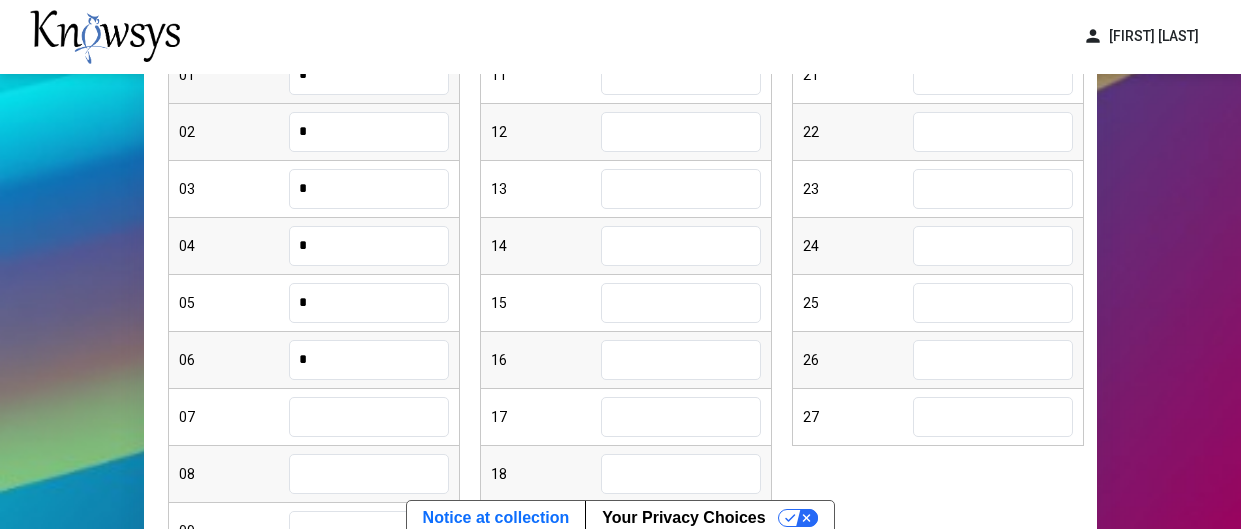 type on "*" 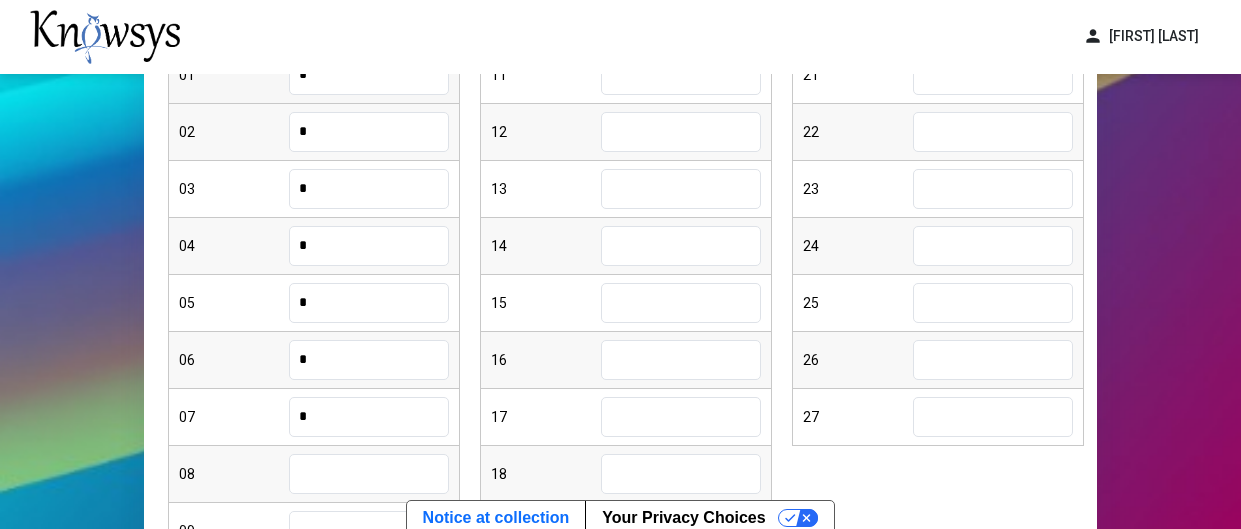 type on "*" 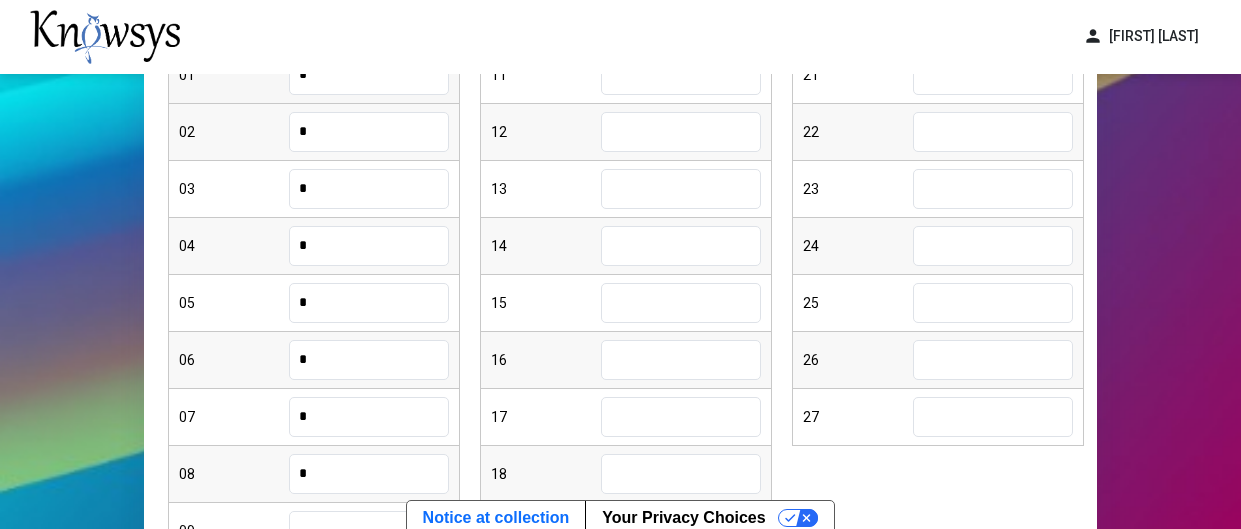 type on "*" 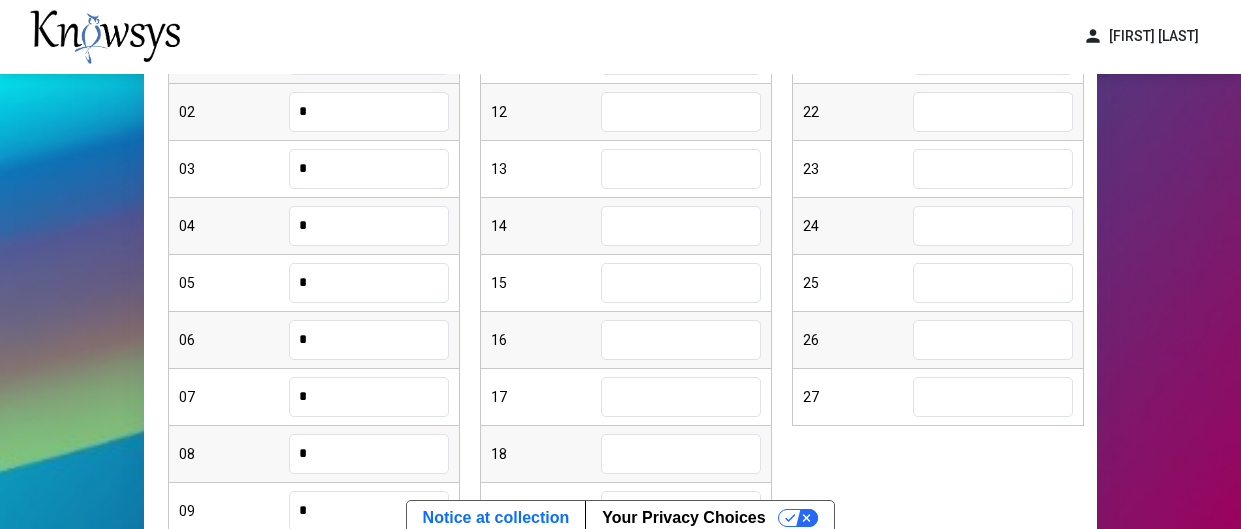 type on "*" 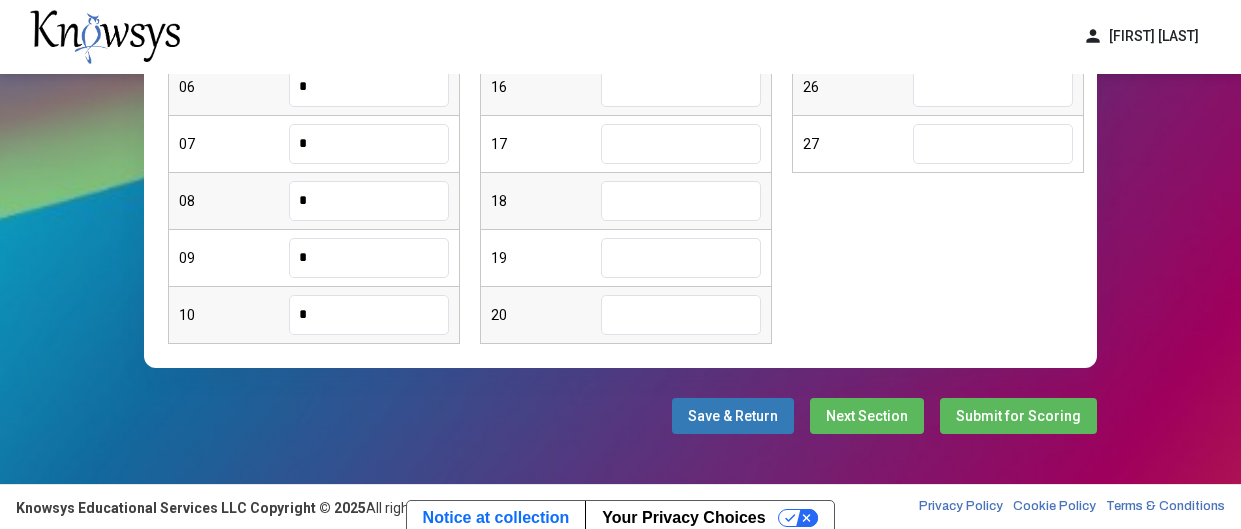 type on "*" 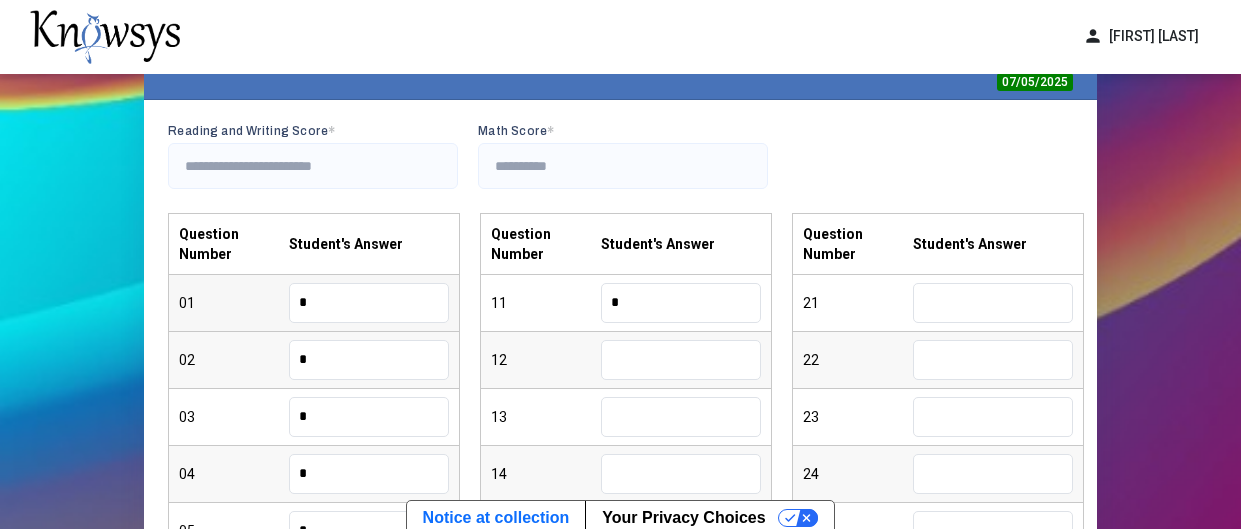 type on "*" 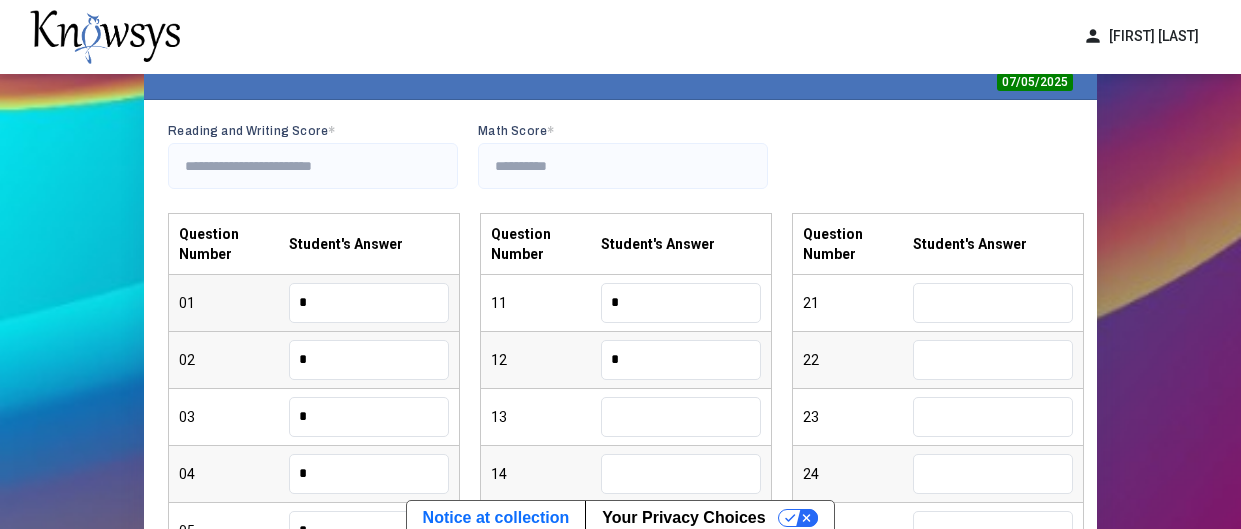 type on "*" 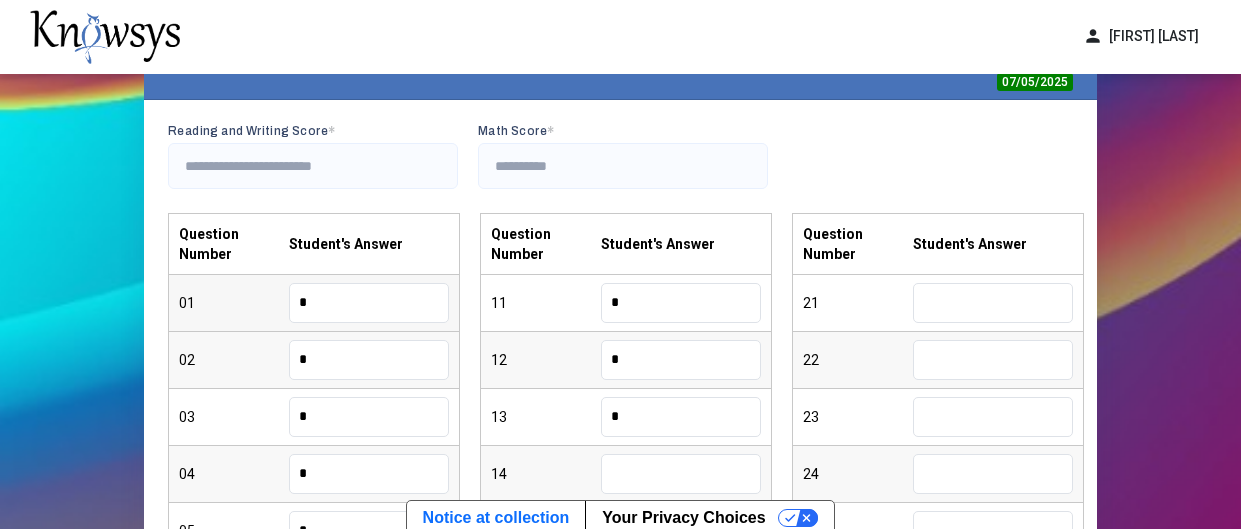 type on "*" 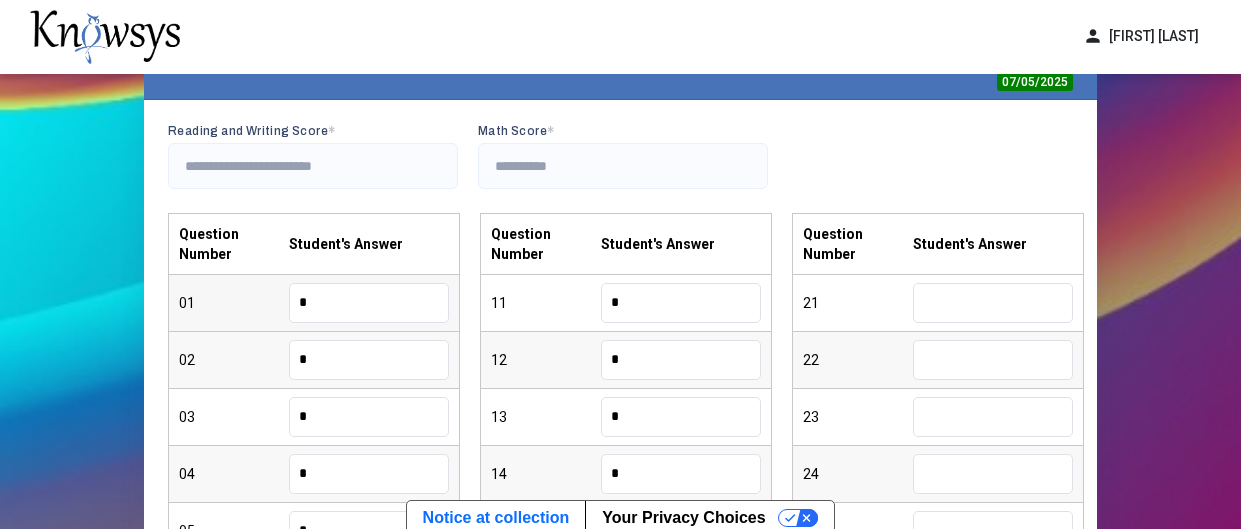 type on "*" 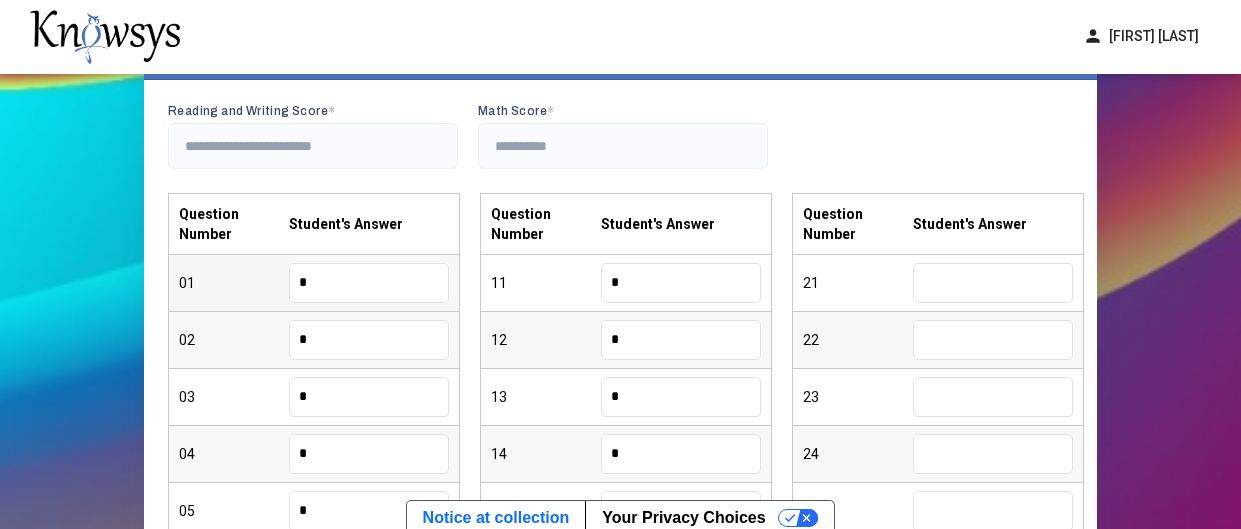 type on "*" 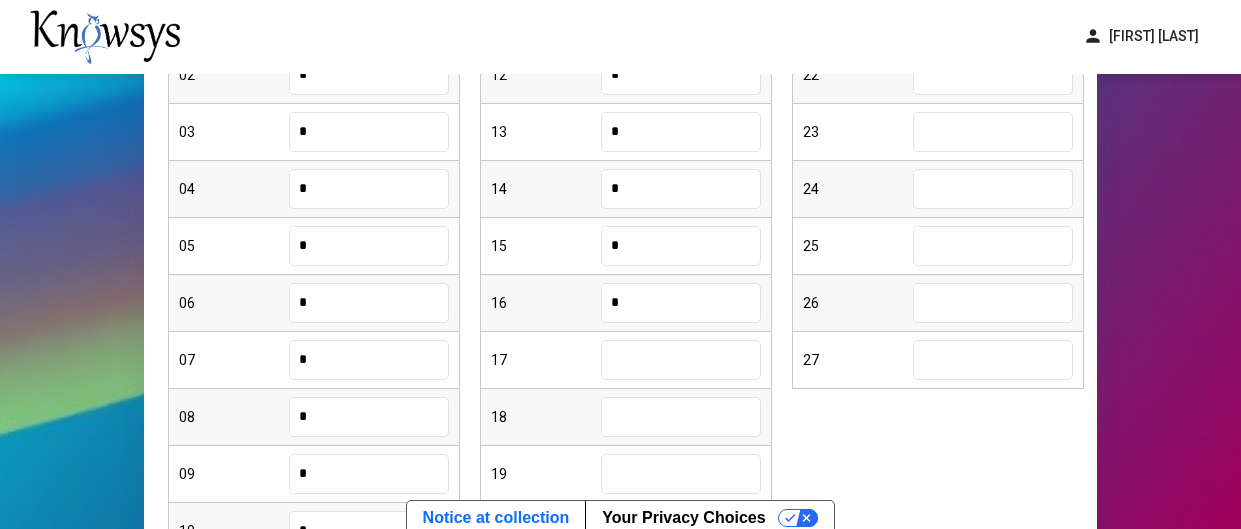 type on "*" 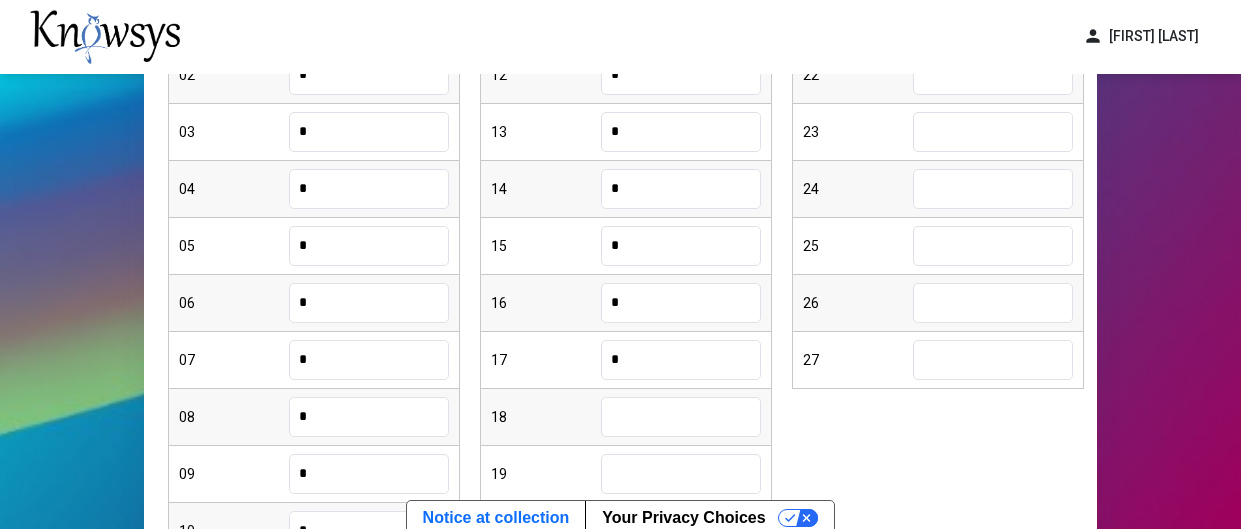 type on "*" 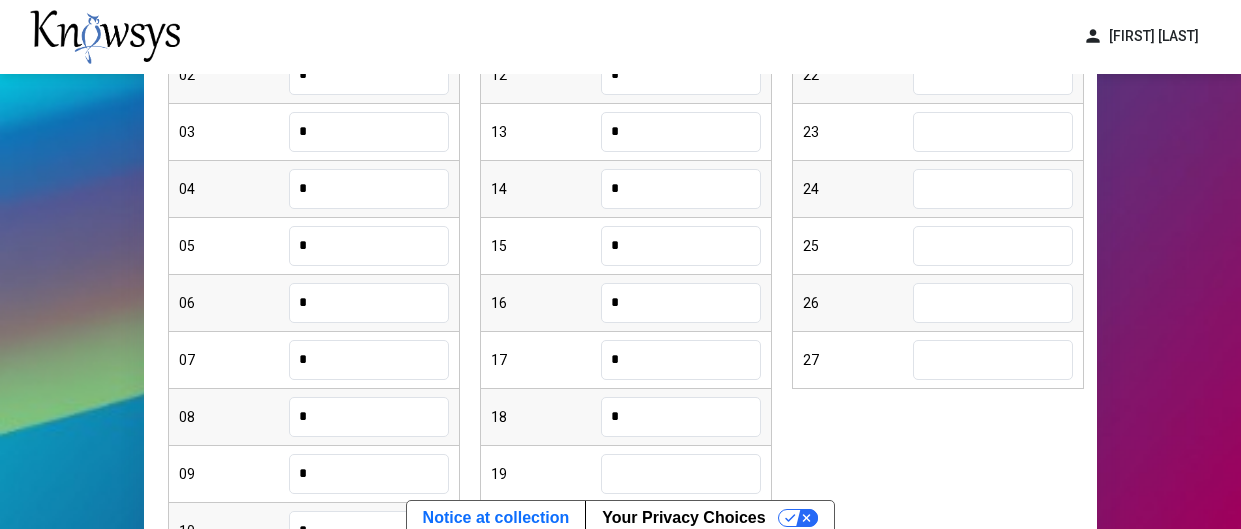 type on "*" 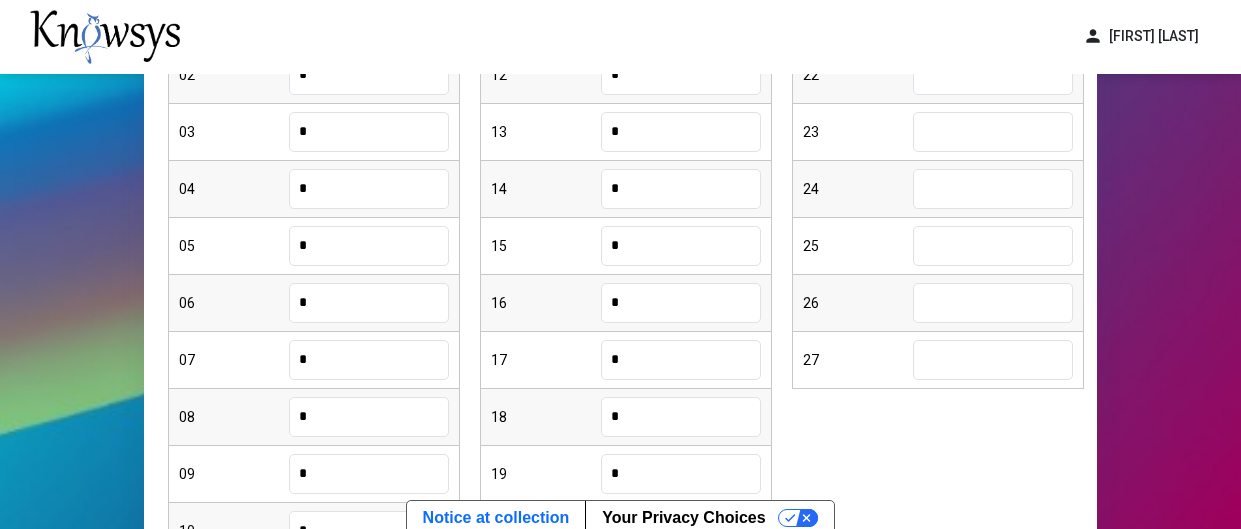 type on "*" 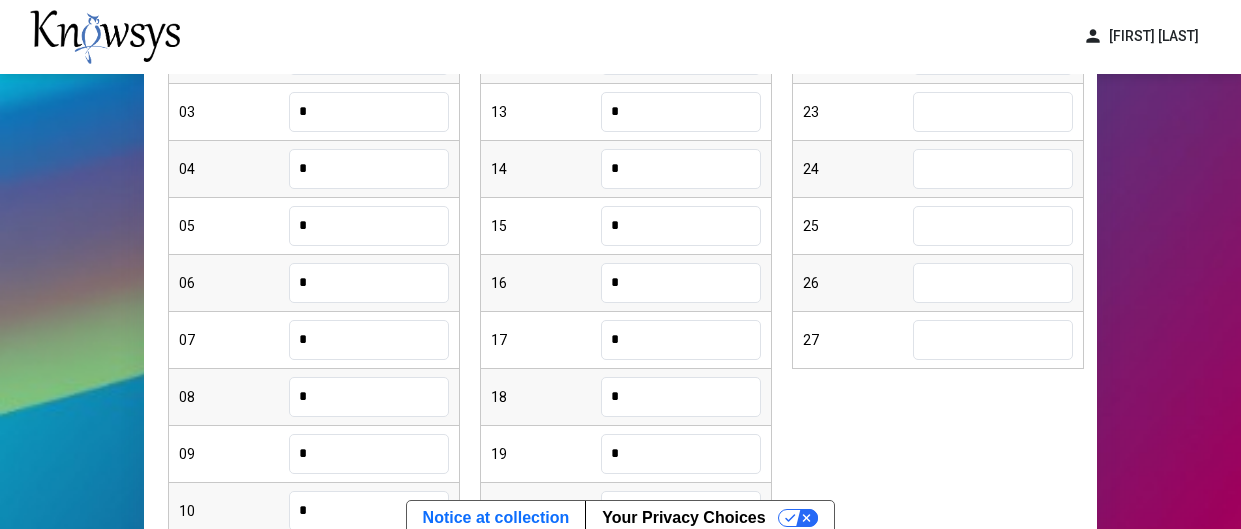 type on "*" 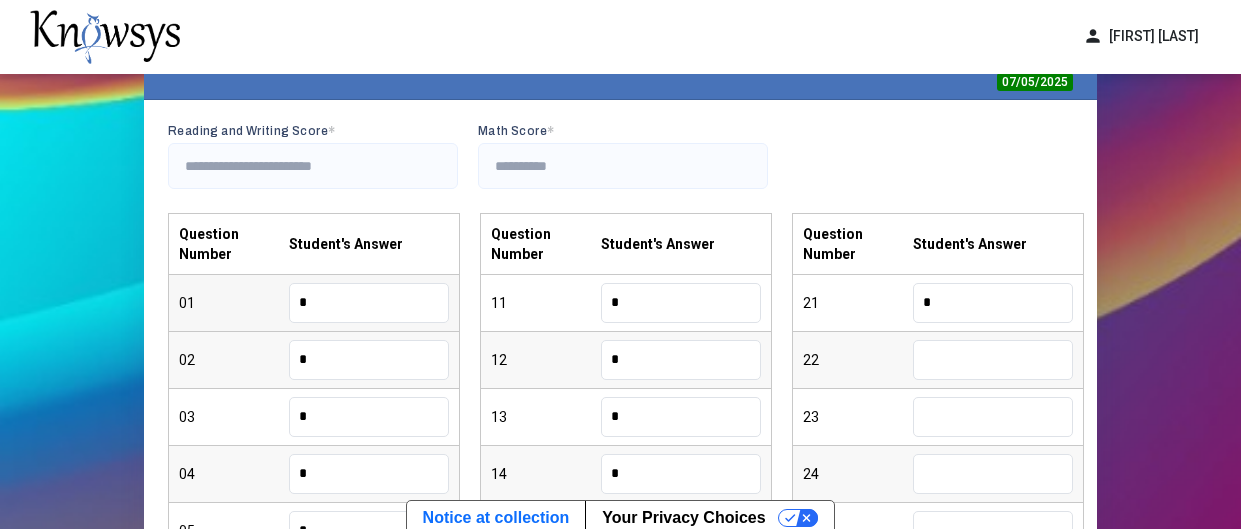 type on "*" 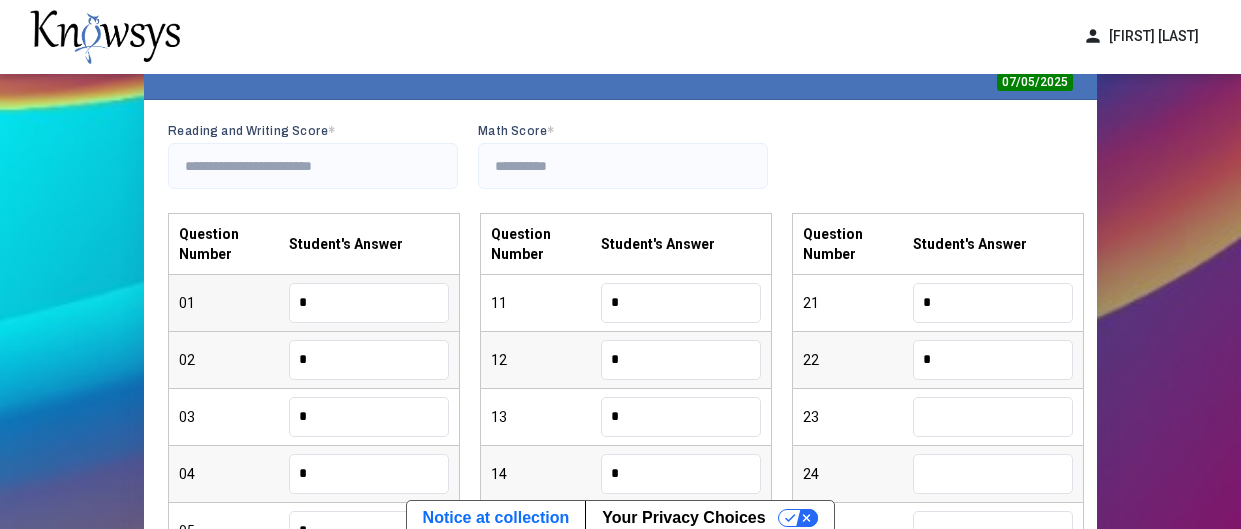 type on "*" 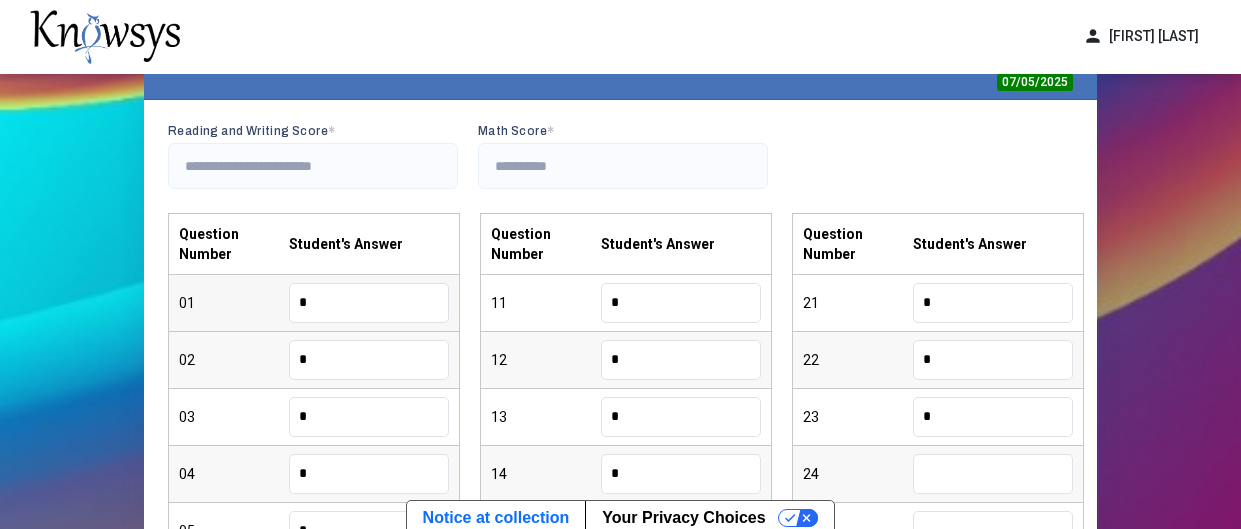 type on "*" 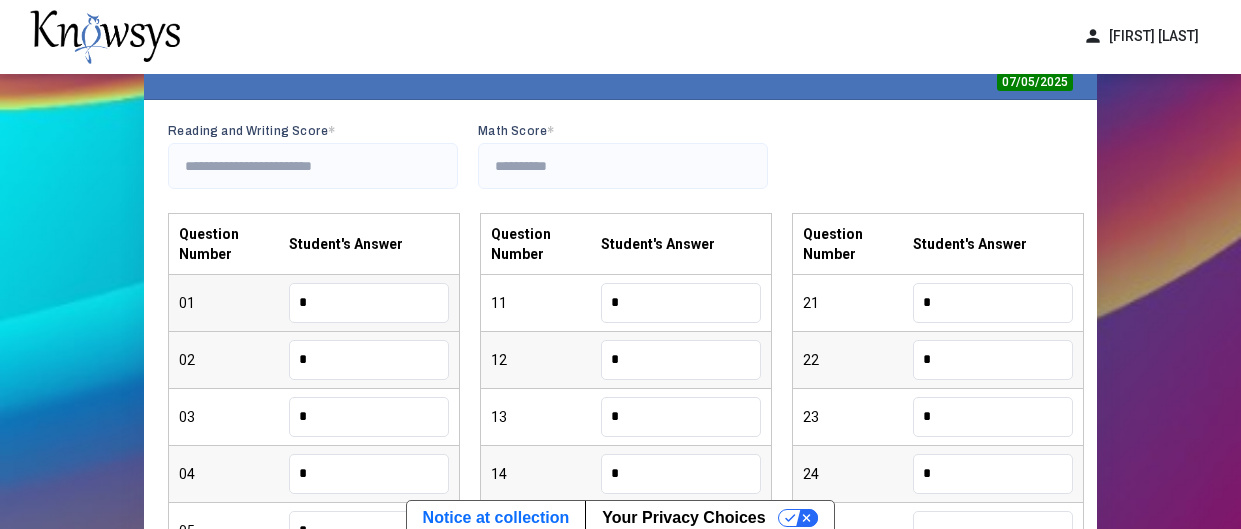 type on "*" 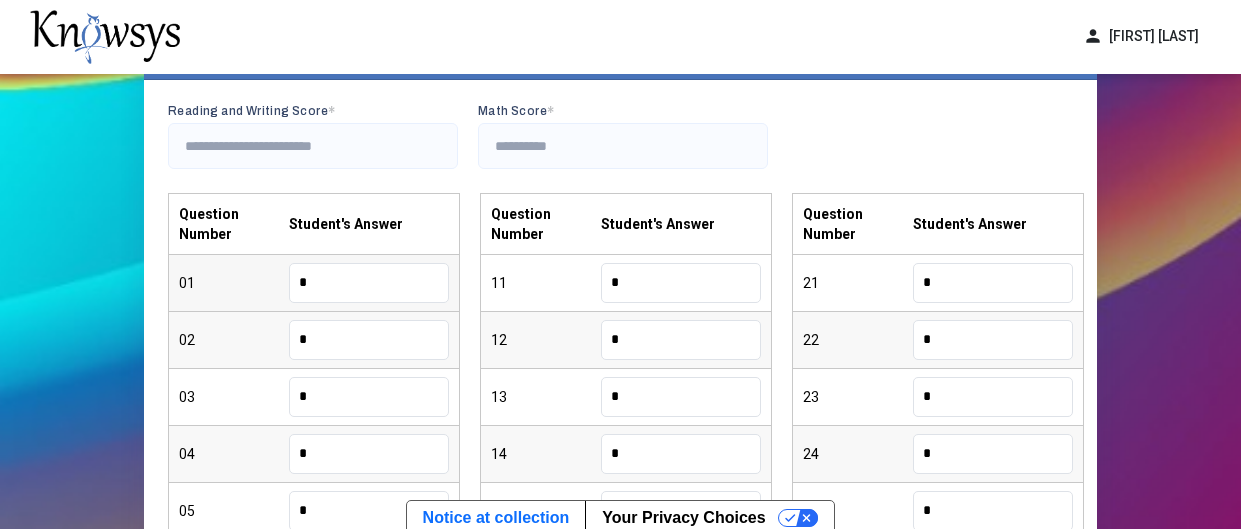 type on "*" 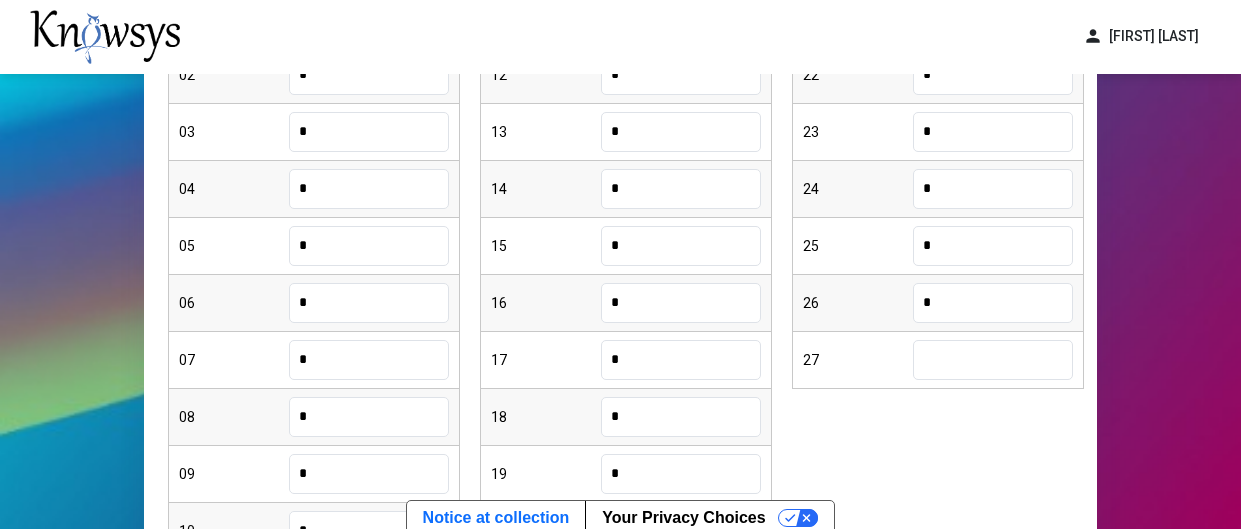 type on "*" 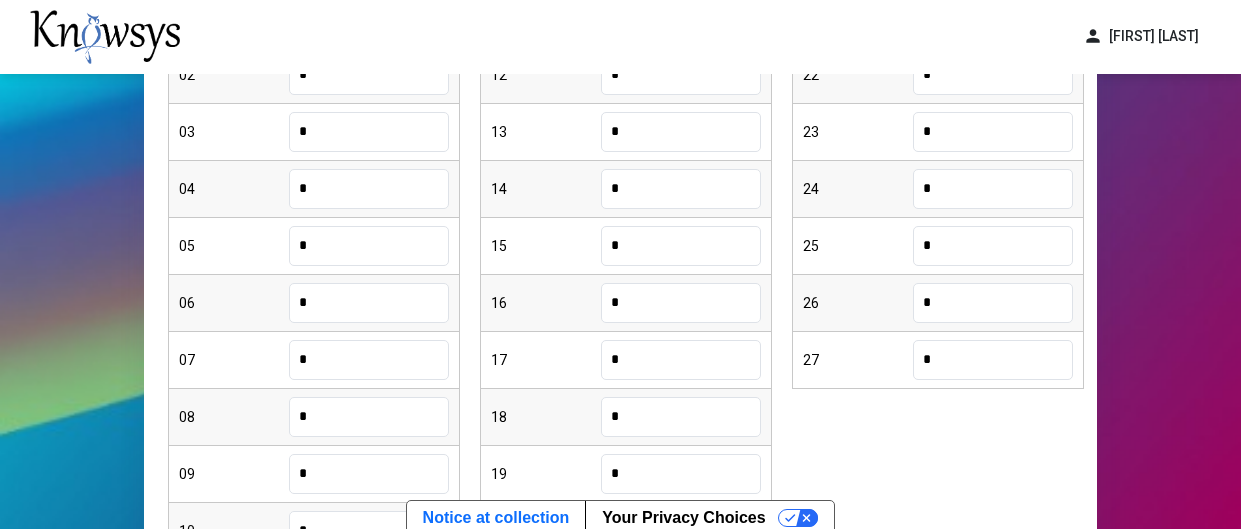 type on "*" 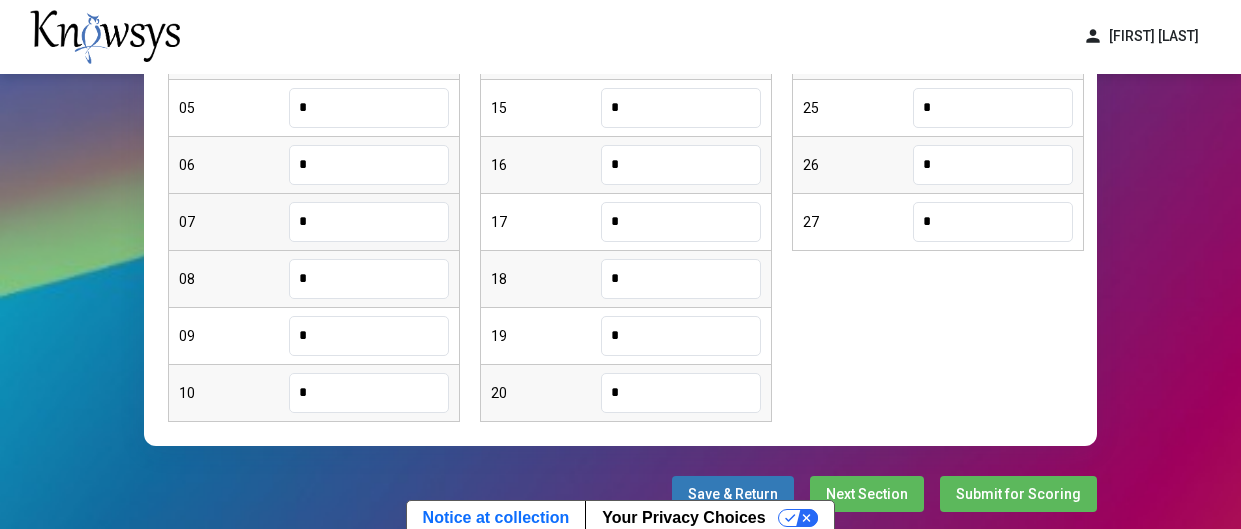 scroll, scrollTop: 669, scrollLeft: 0, axis: vertical 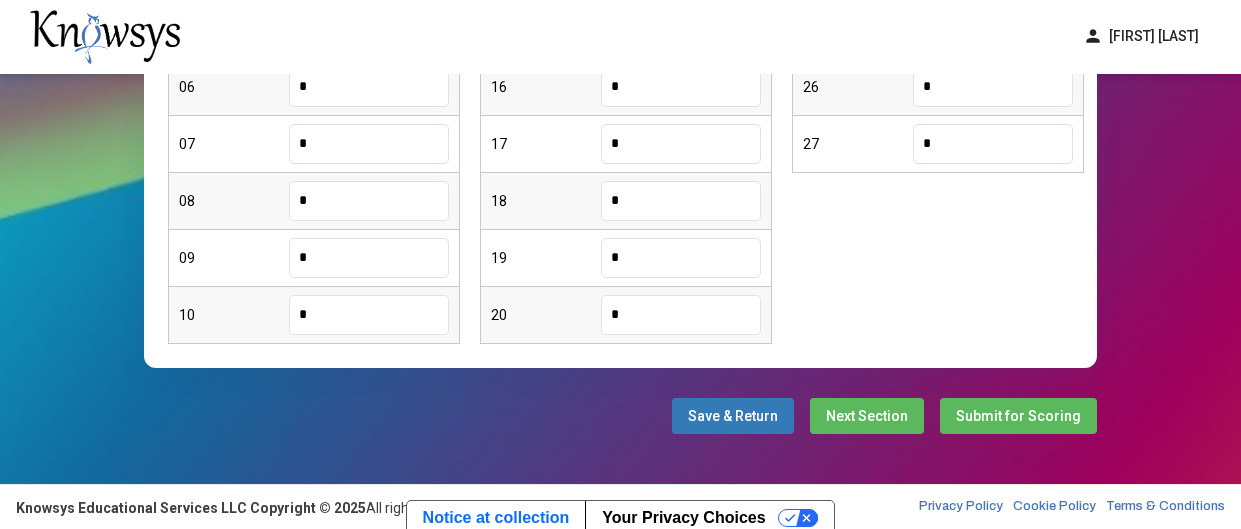click on "Next Section" at bounding box center [867, 416] 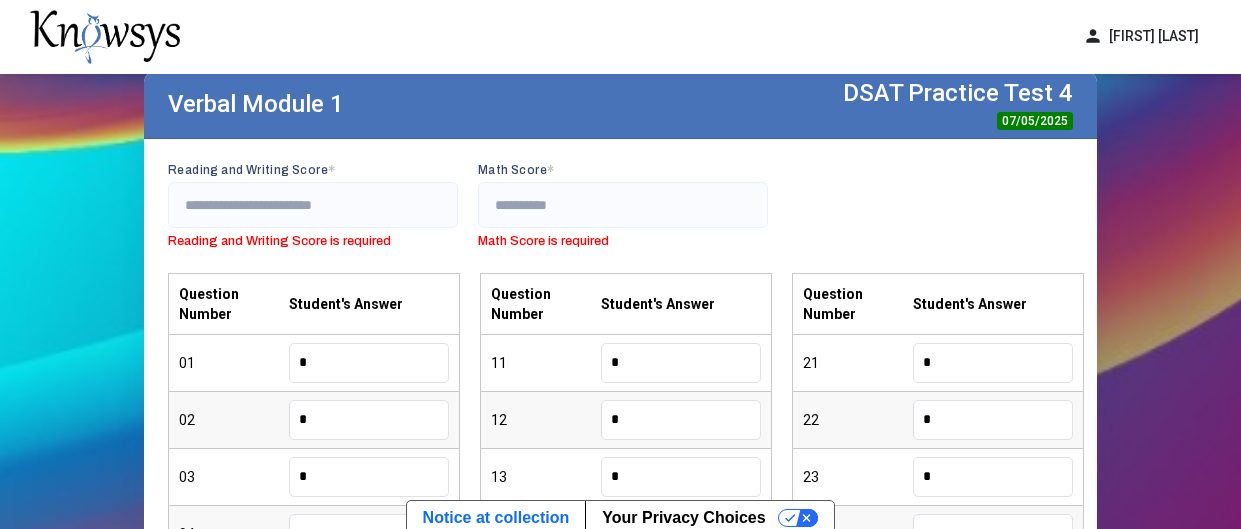 scroll, scrollTop: 128, scrollLeft: 0, axis: vertical 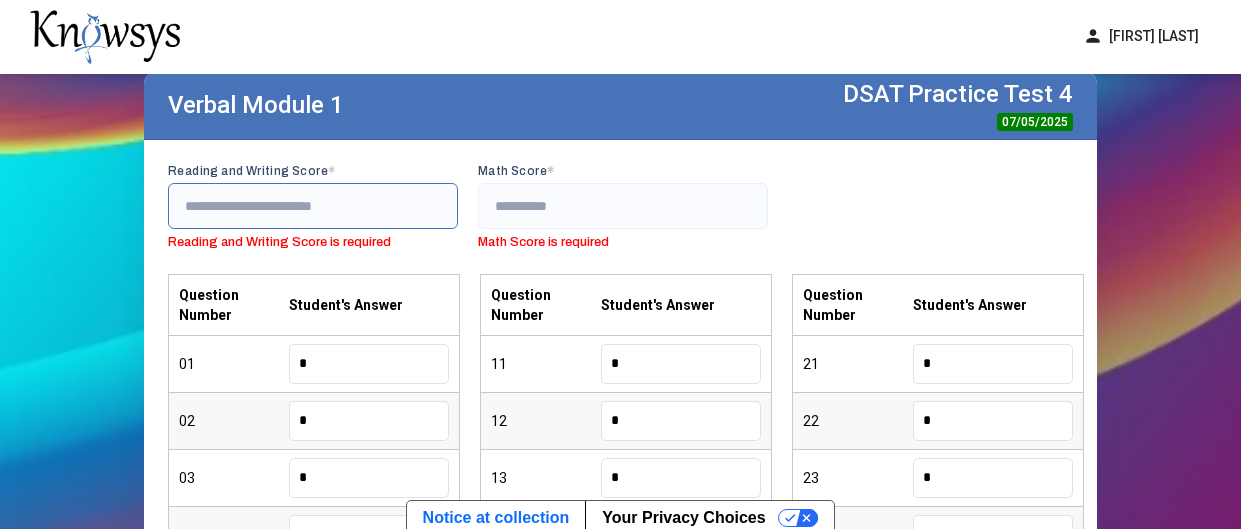 click at bounding box center [313, 206] 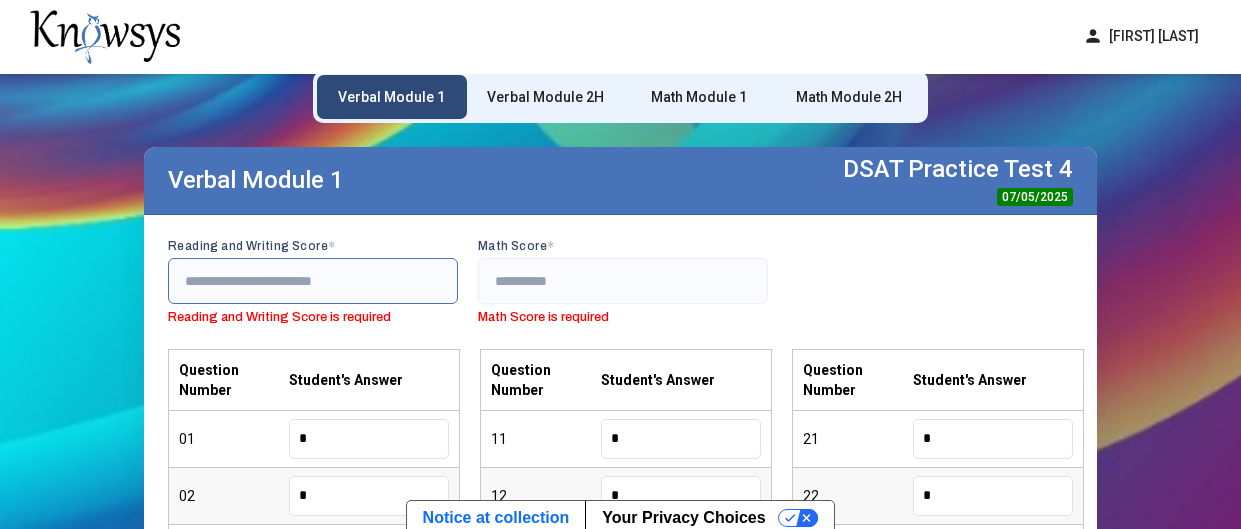 scroll, scrollTop: 66, scrollLeft: 0, axis: vertical 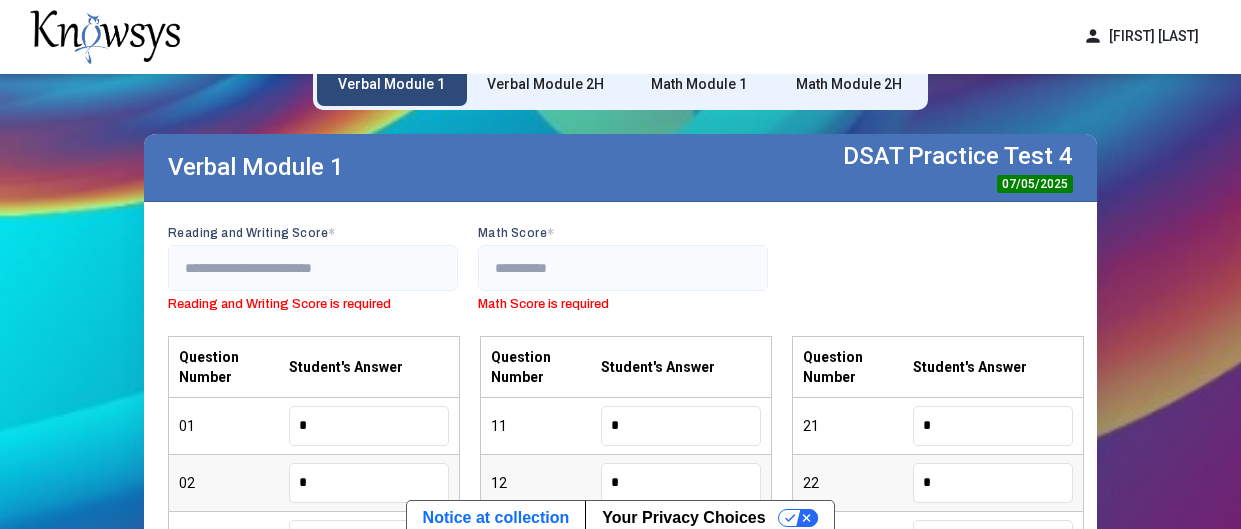 click on "Verbal Module 2H" at bounding box center (545, 84) 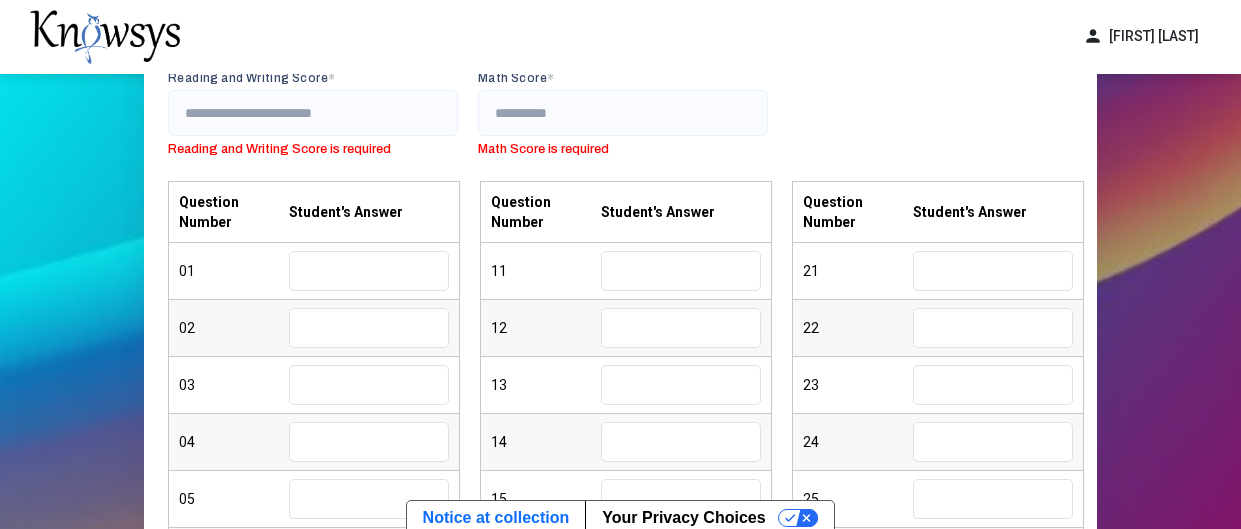 scroll, scrollTop: 226, scrollLeft: 0, axis: vertical 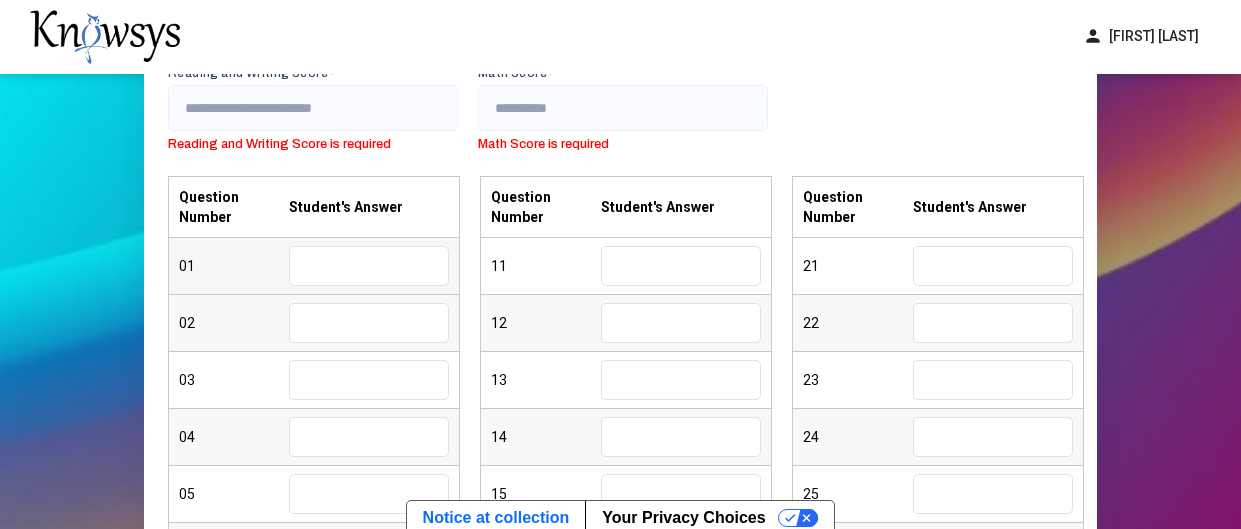 click at bounding box center (369, 266) 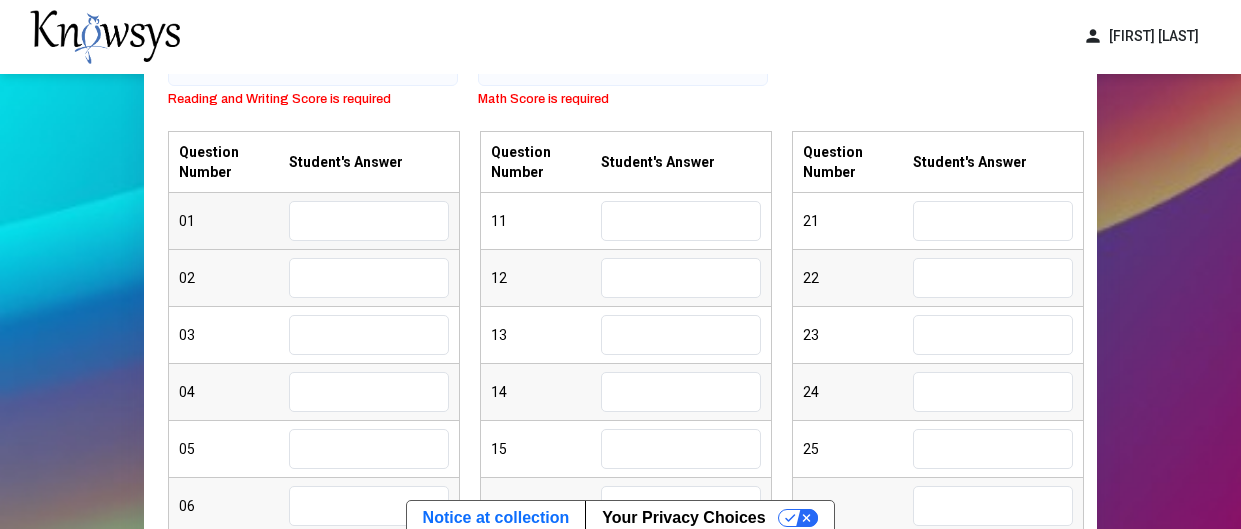 scroll, scrollTop: 277, scrollLeft: 0, axis: vertical 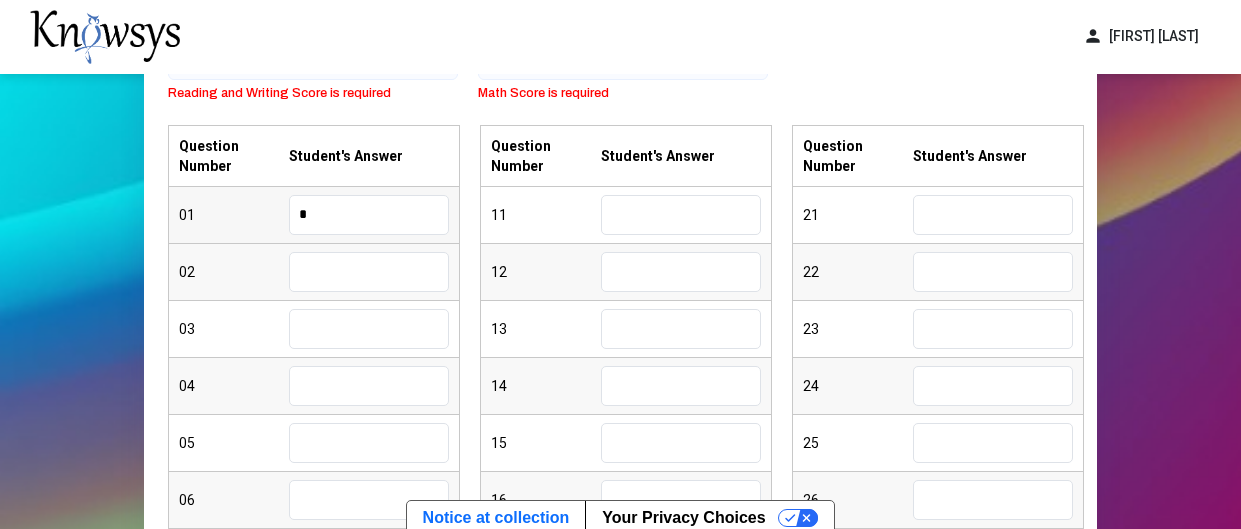 type on "*" 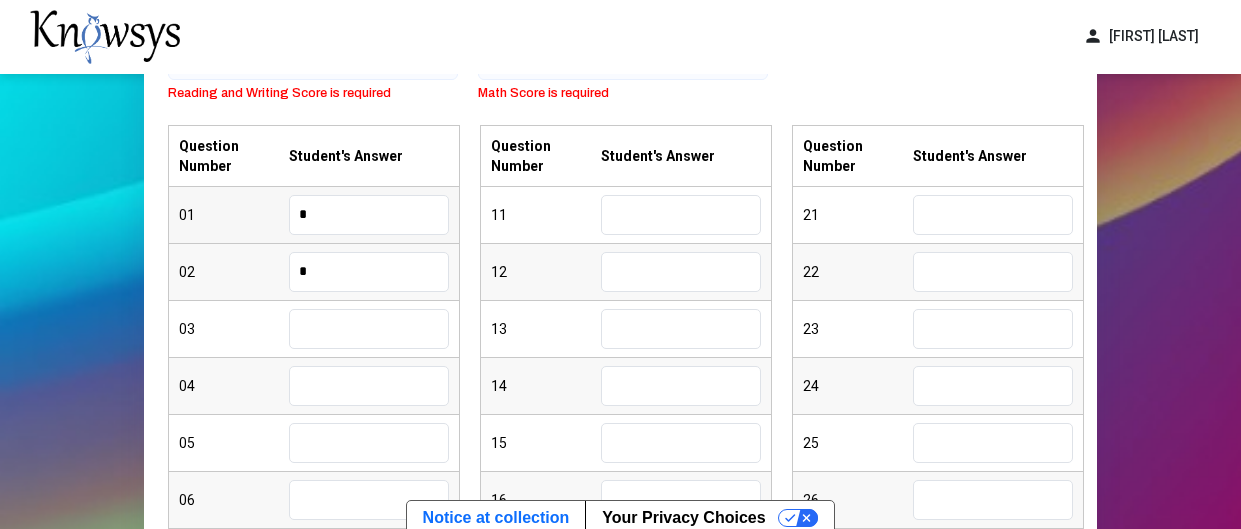 type on "*" 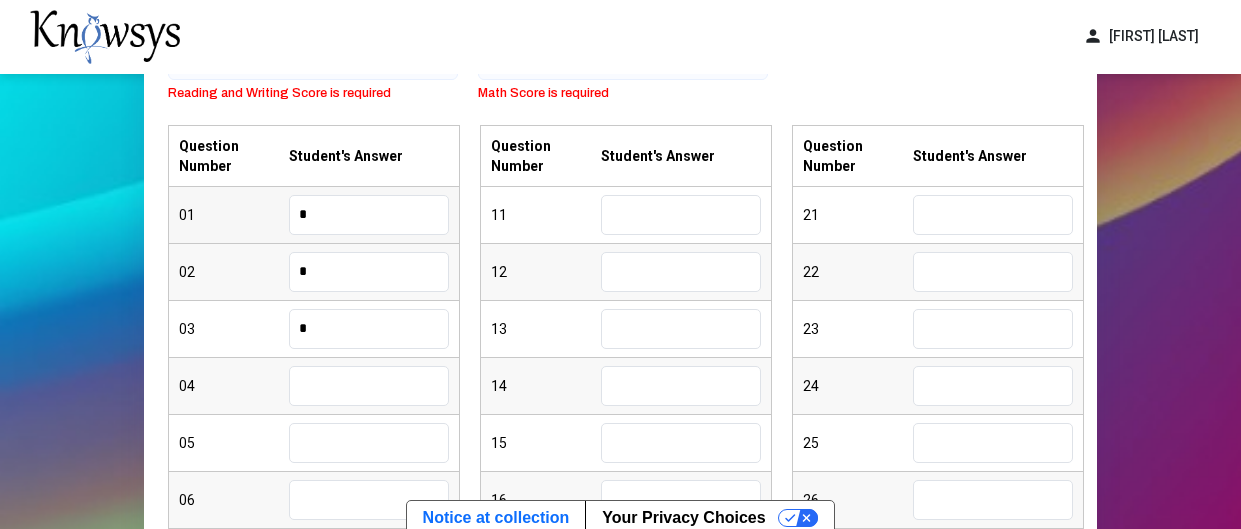 type on "*" 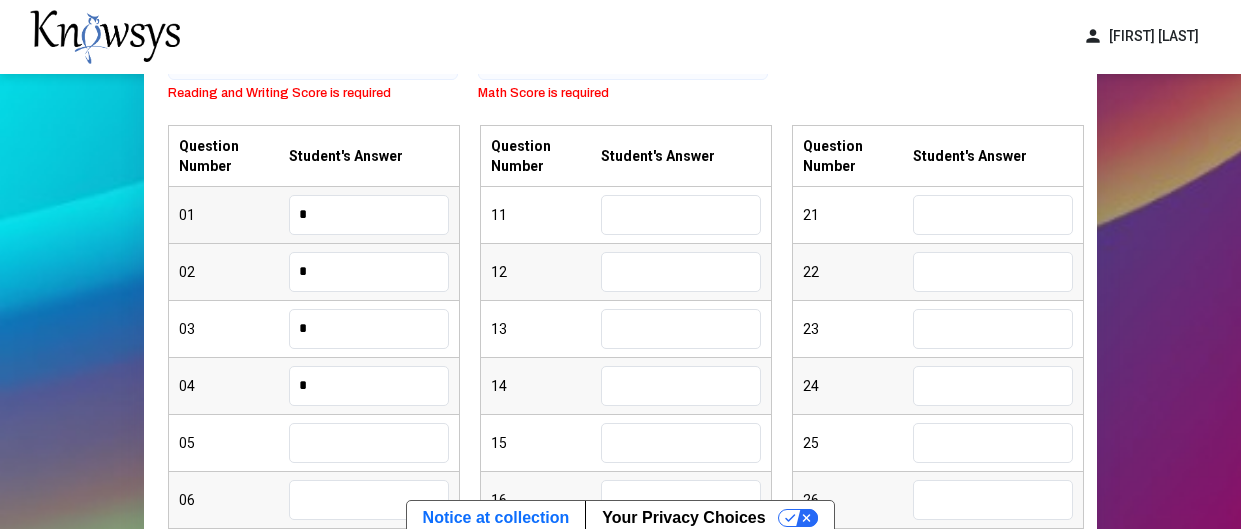 type on "*" 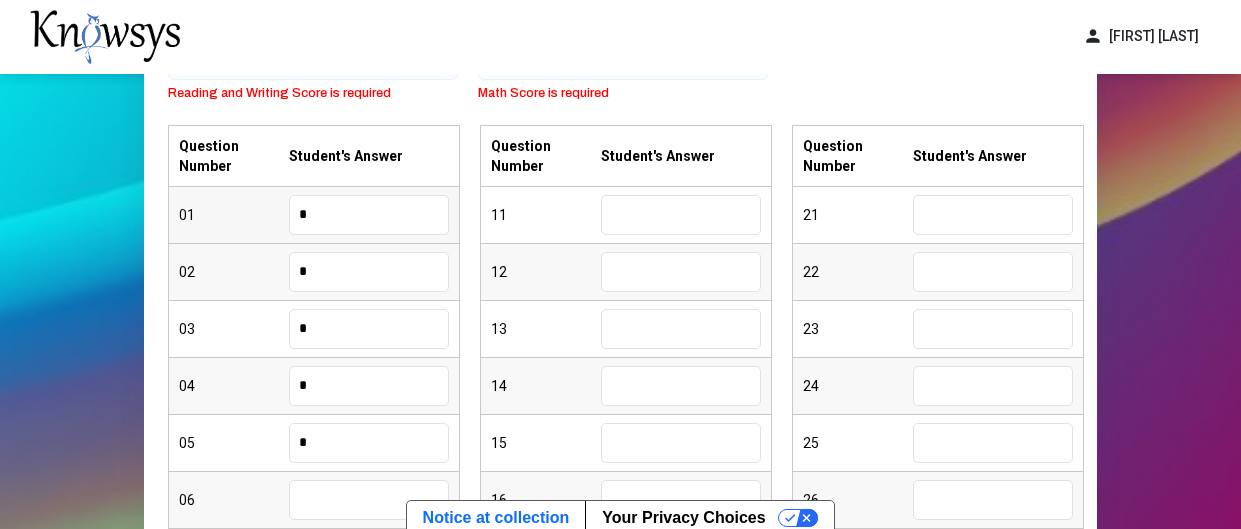type on "*" 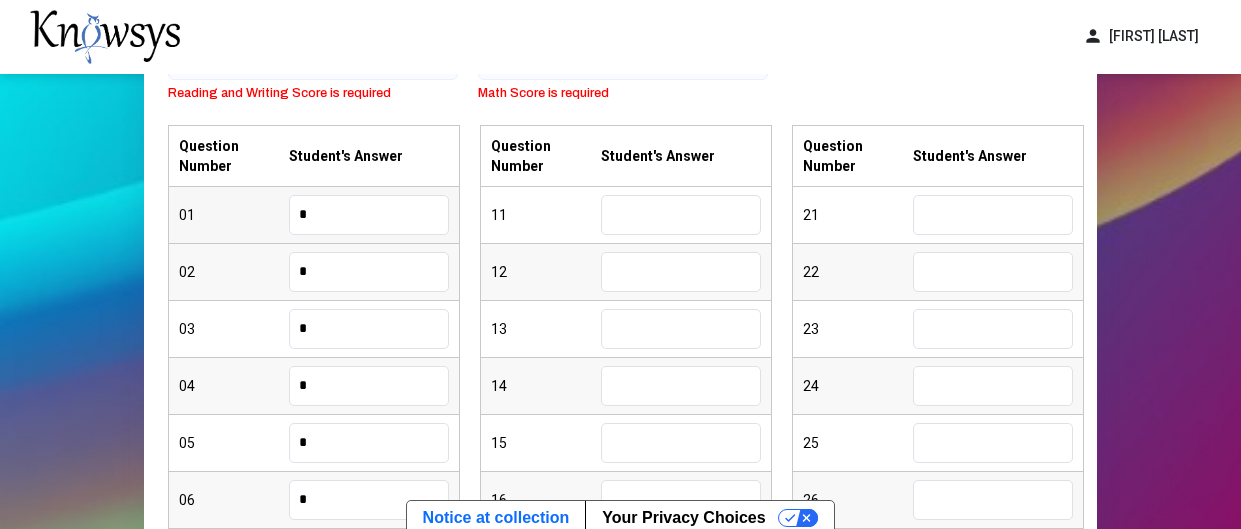 type on "*" 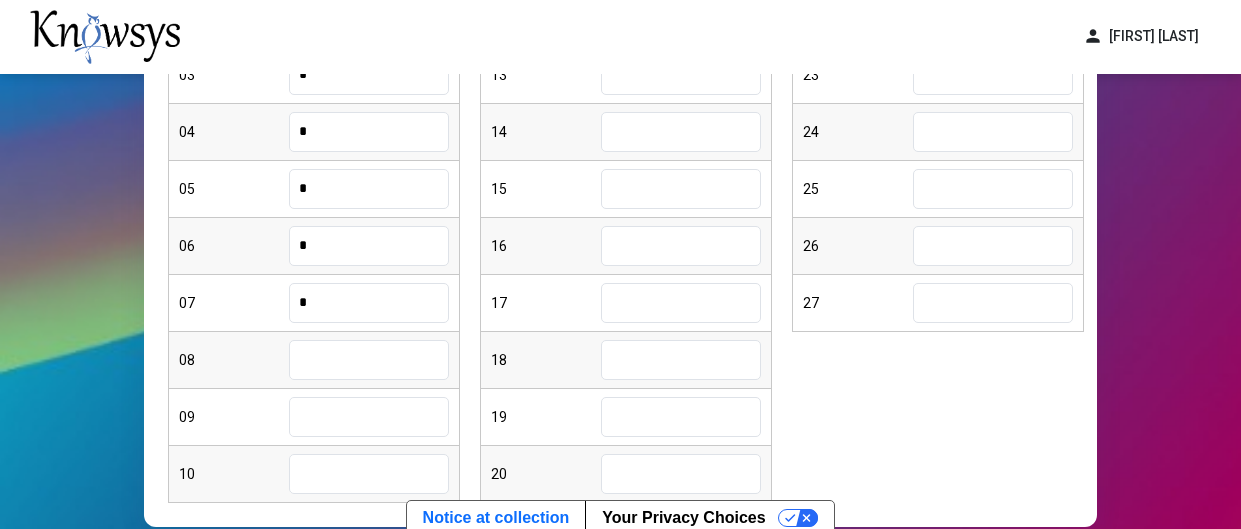 type on "*" 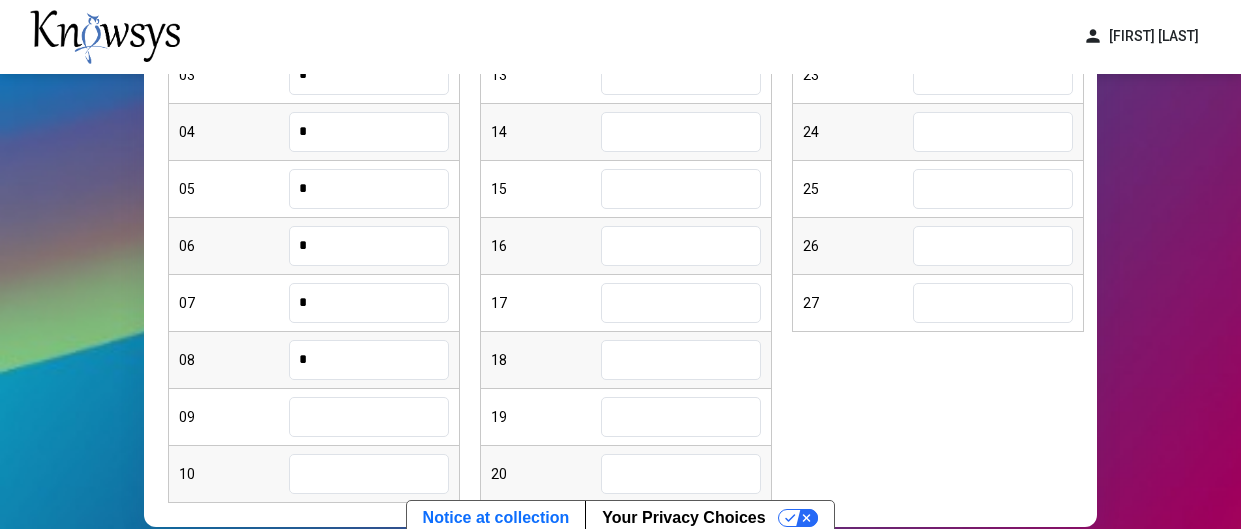 type on "*" 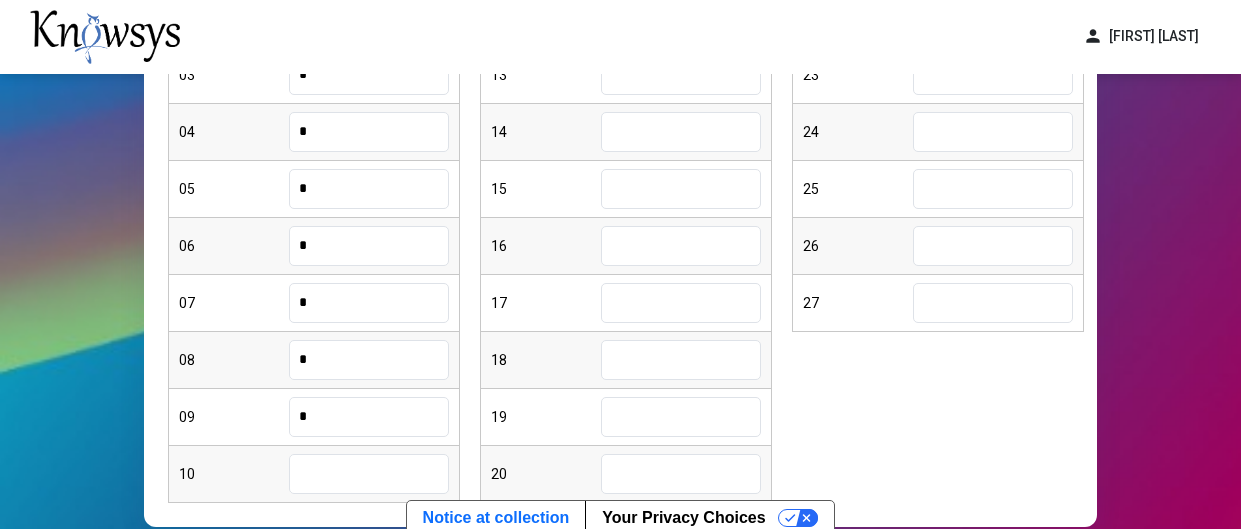 type on "*" 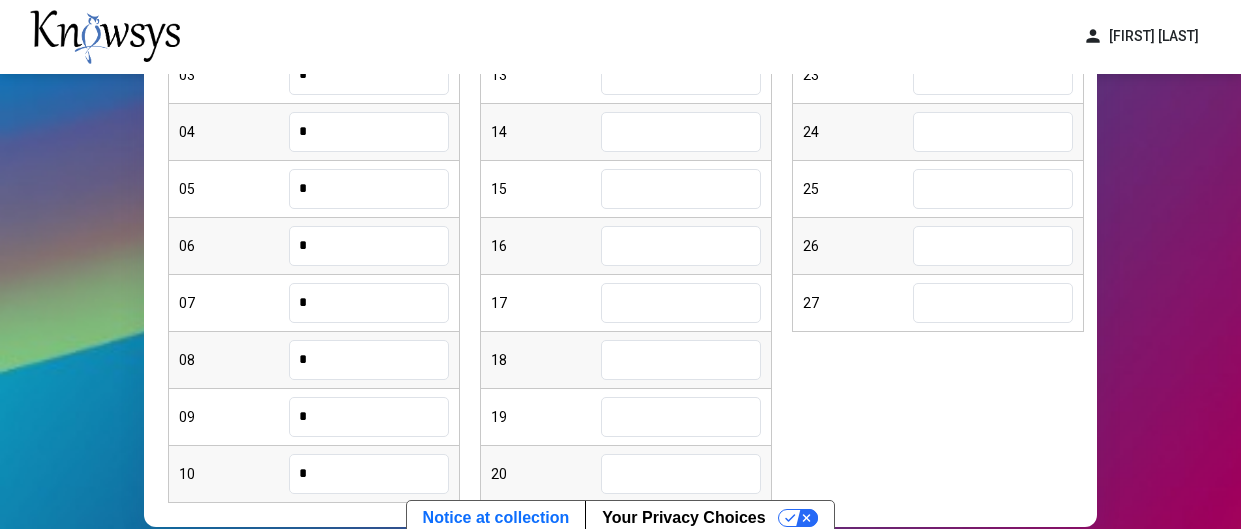 type on "*" 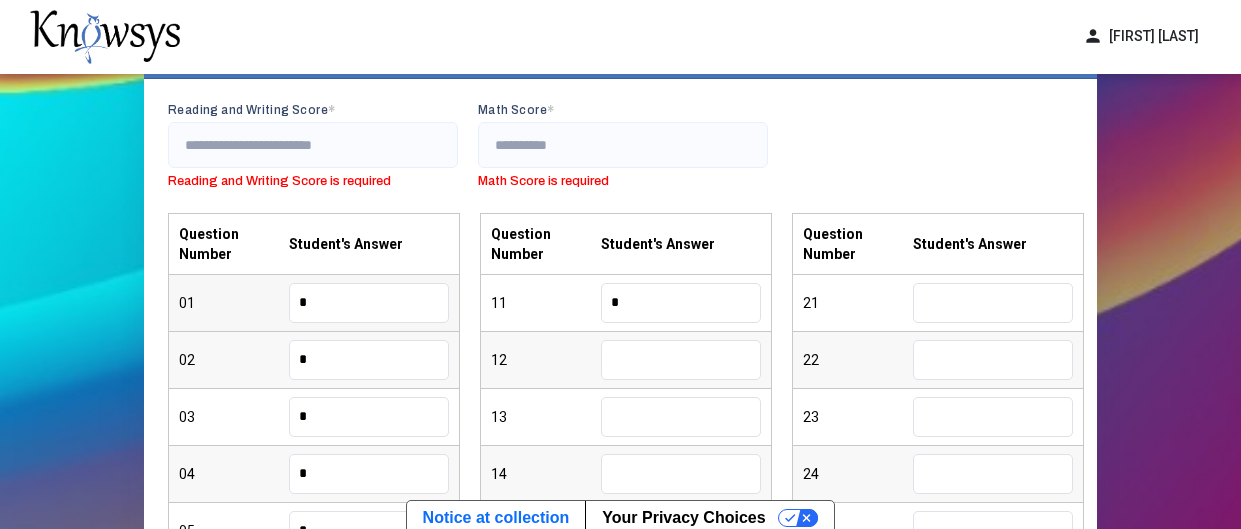 type on "*" 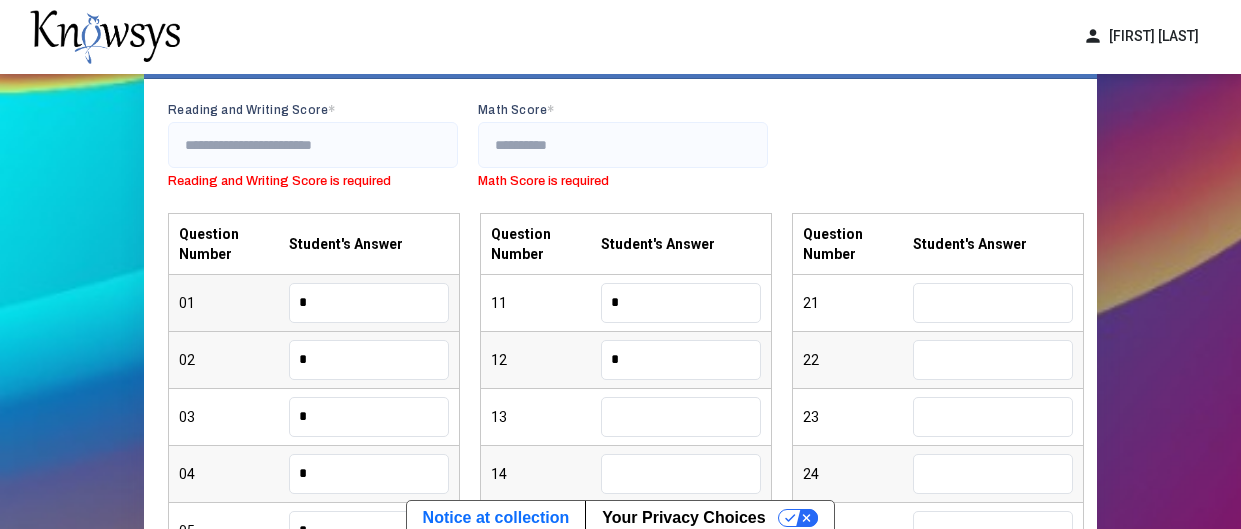 type on "*" 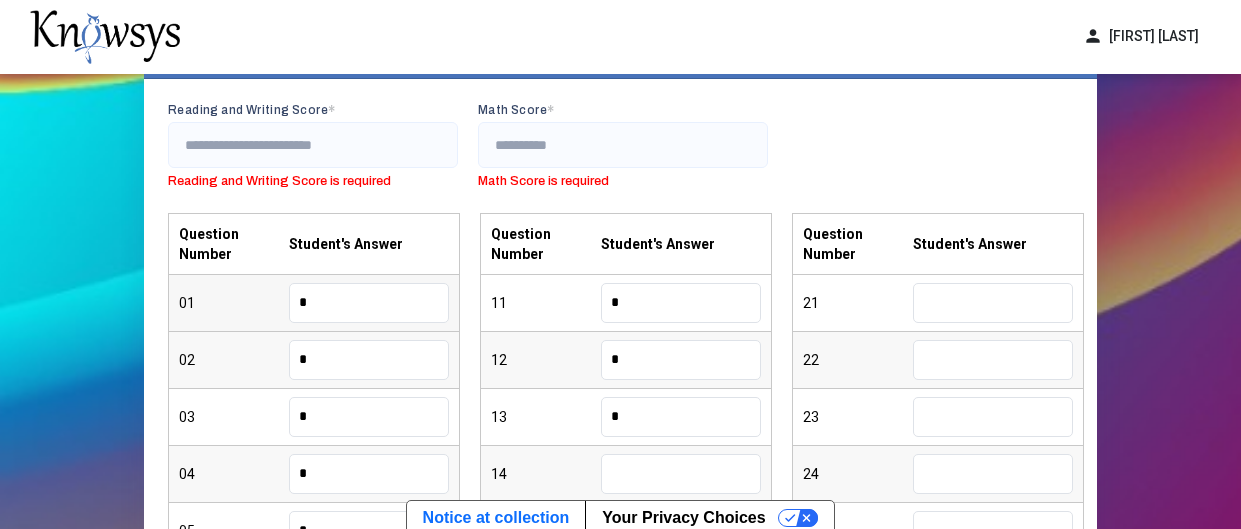 type on "*" 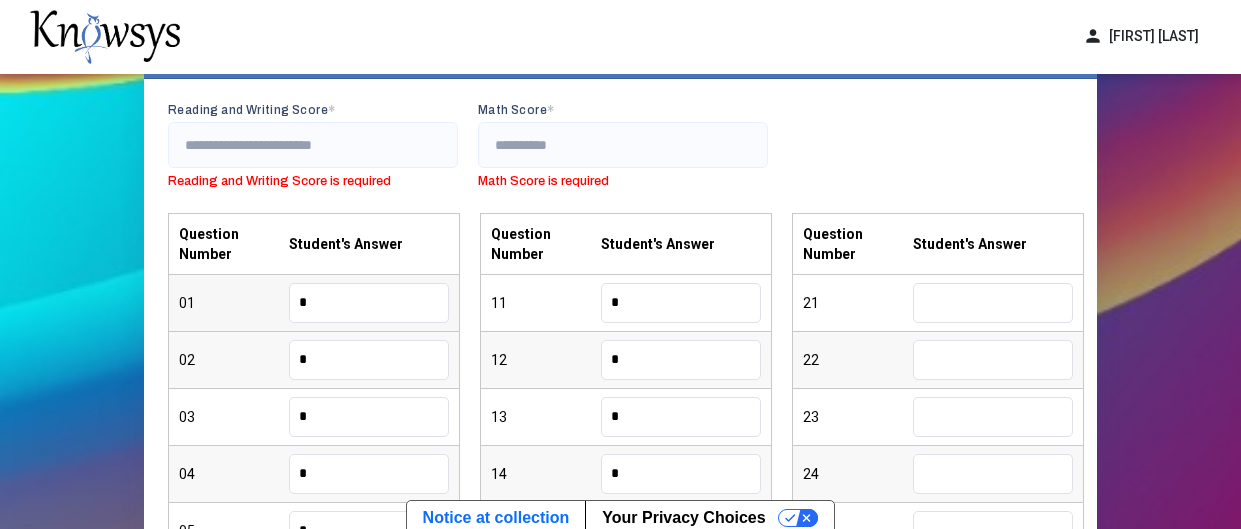 type on "*" 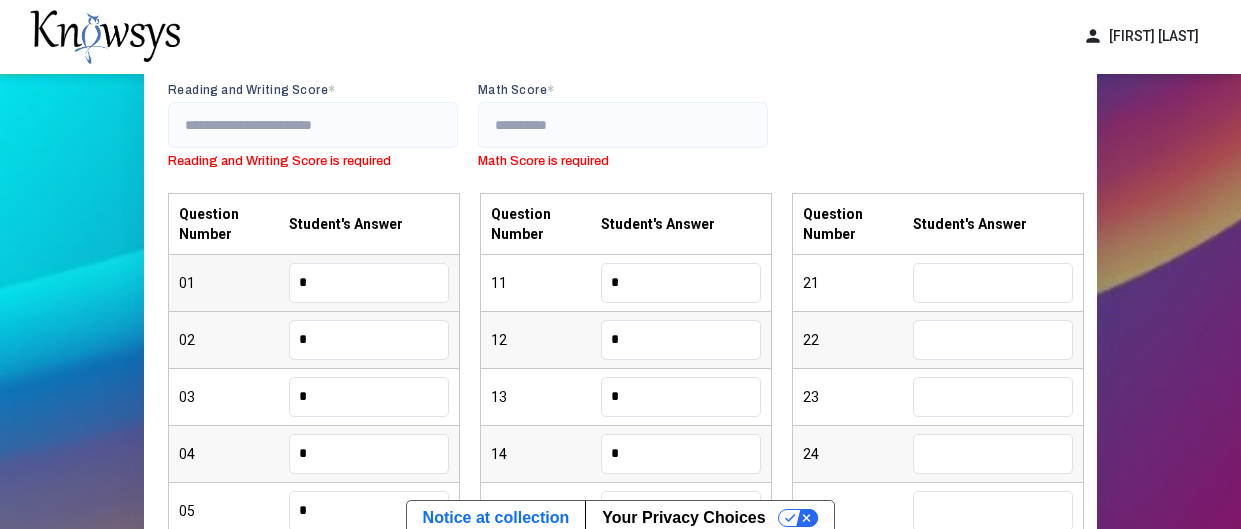 type on "*" 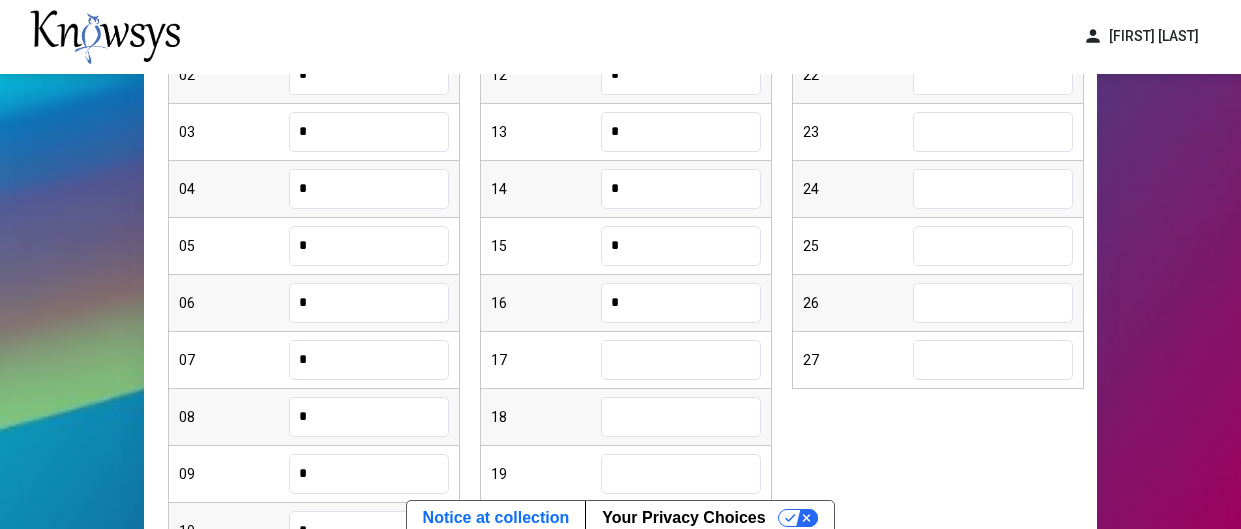 type on "*" 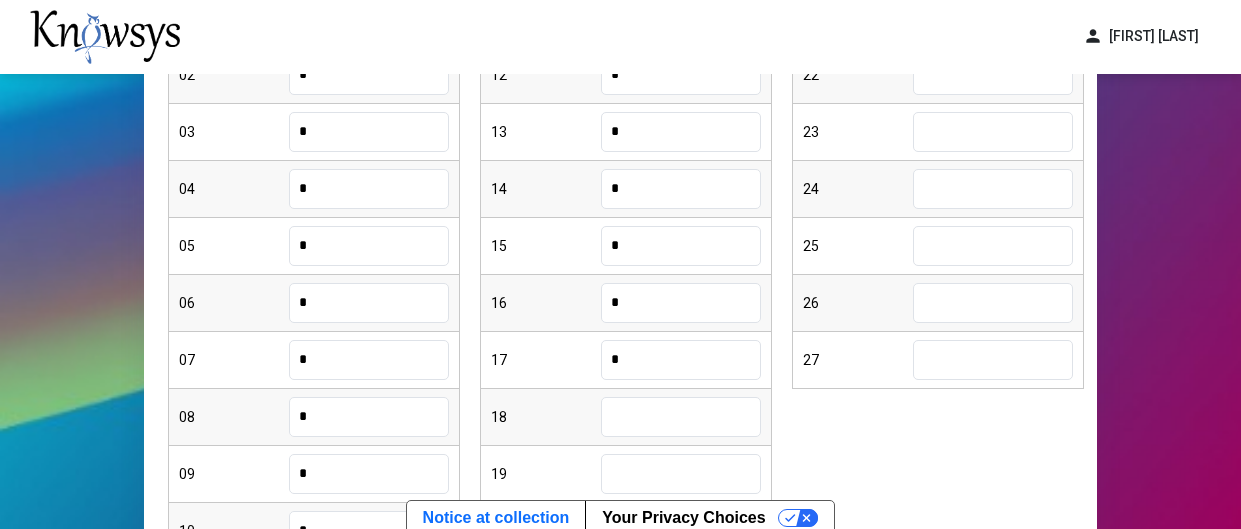 type on "*" 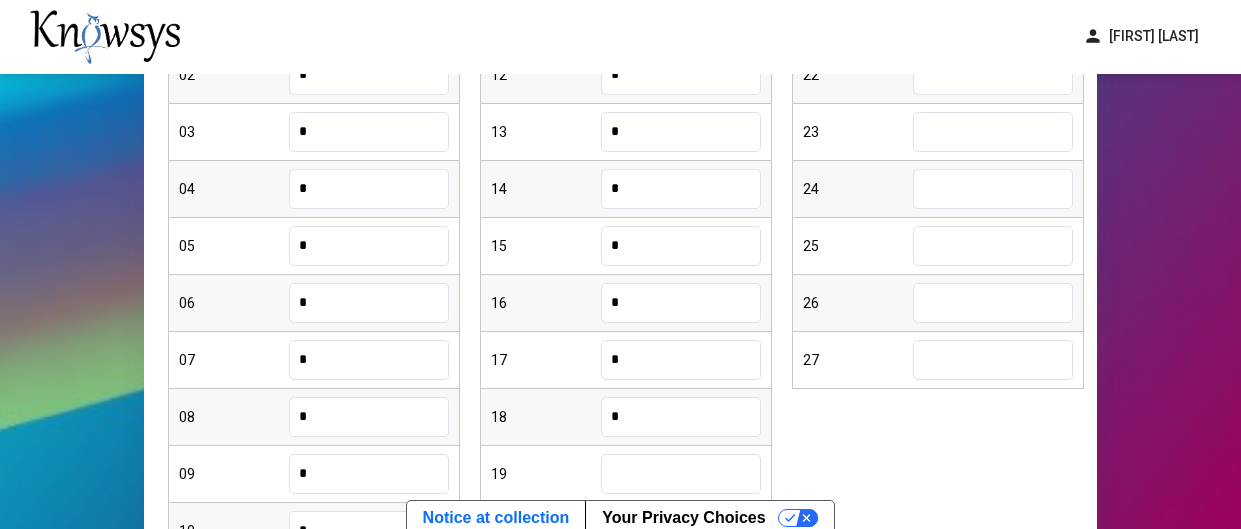 type on "*" 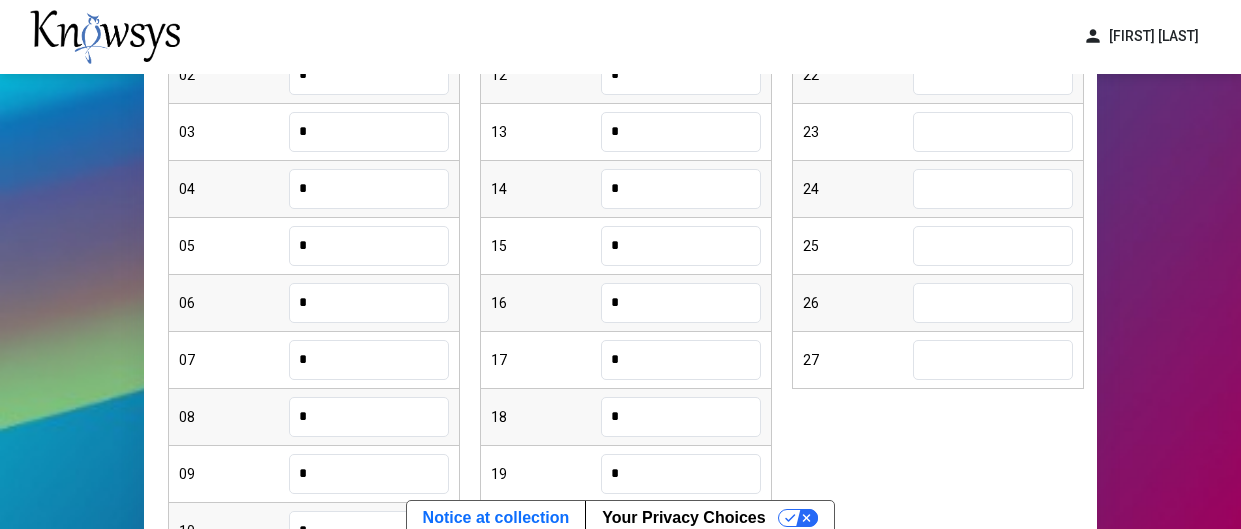 type on "*" 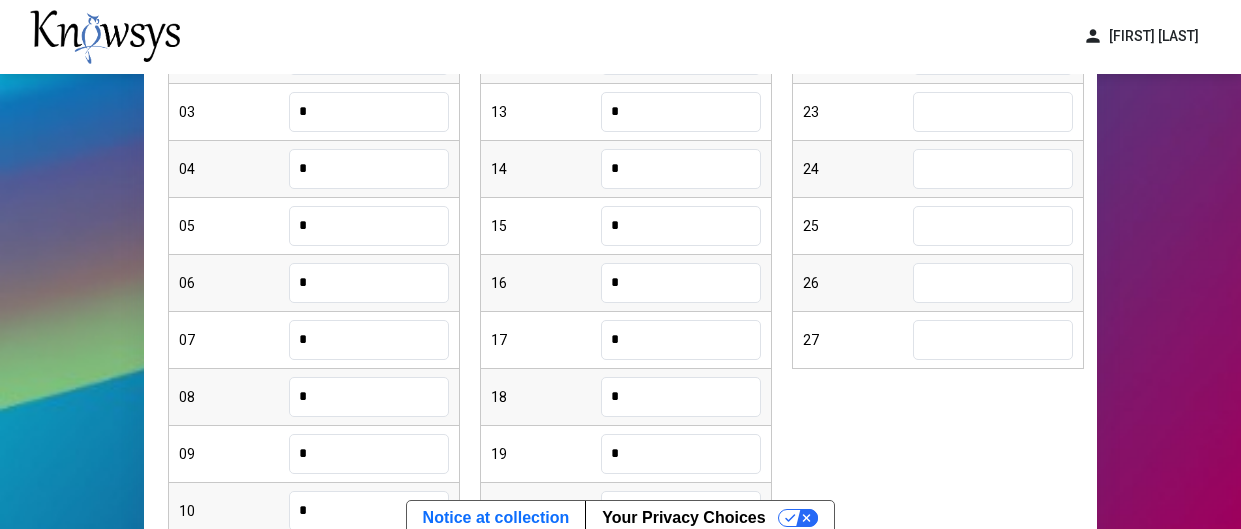 type on "*" 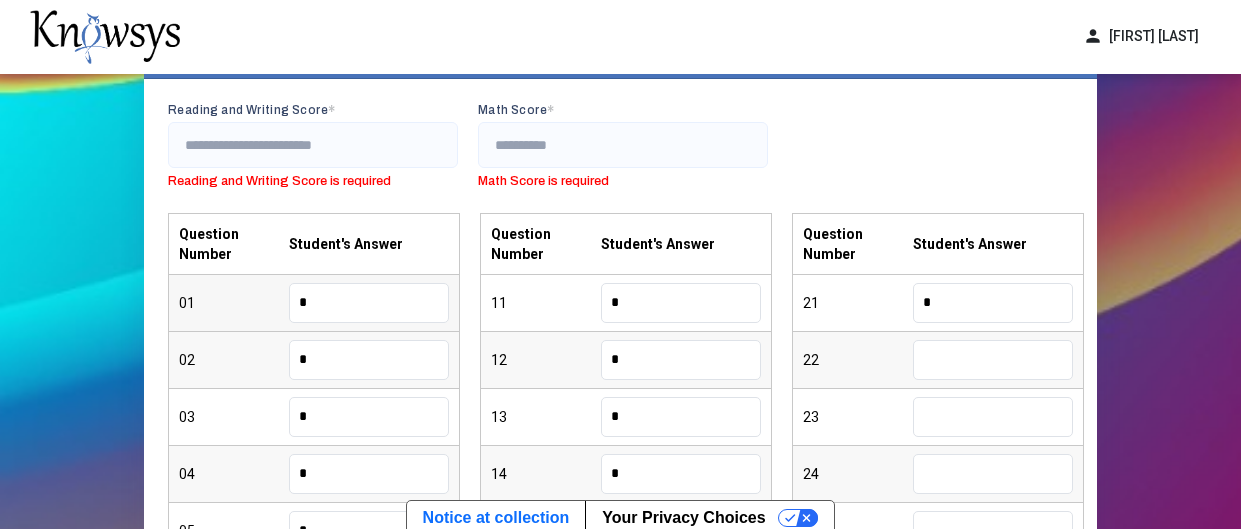 type on "*" 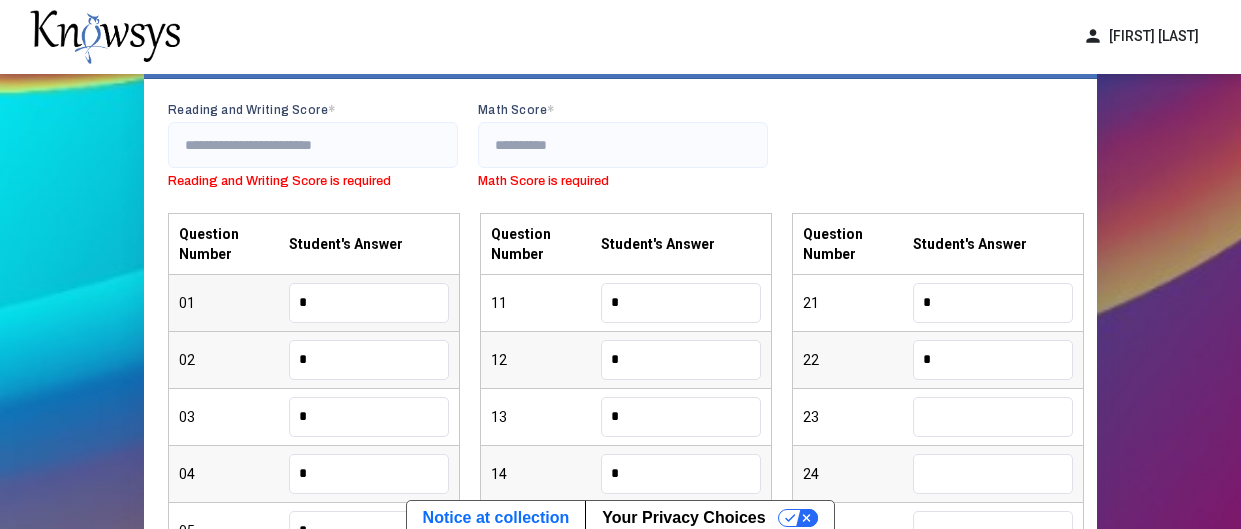 type on "*" 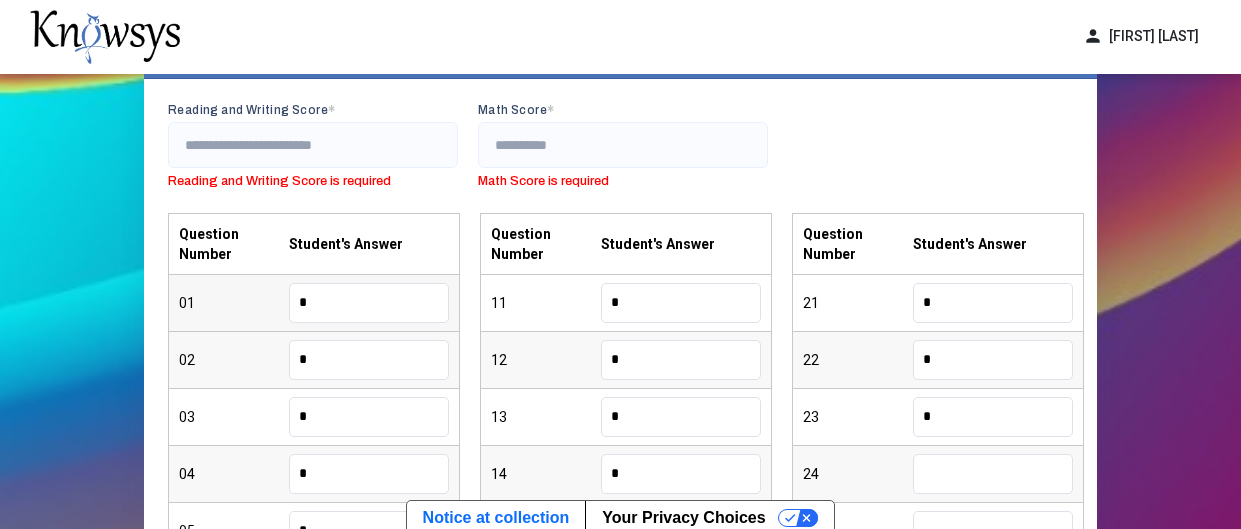 type on "*" 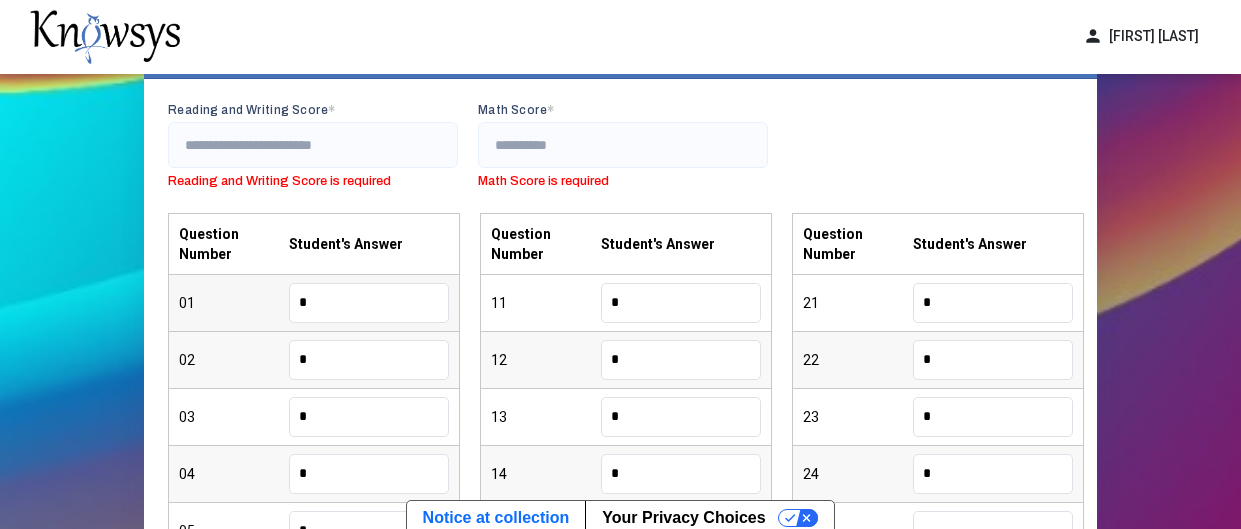 type on "*" 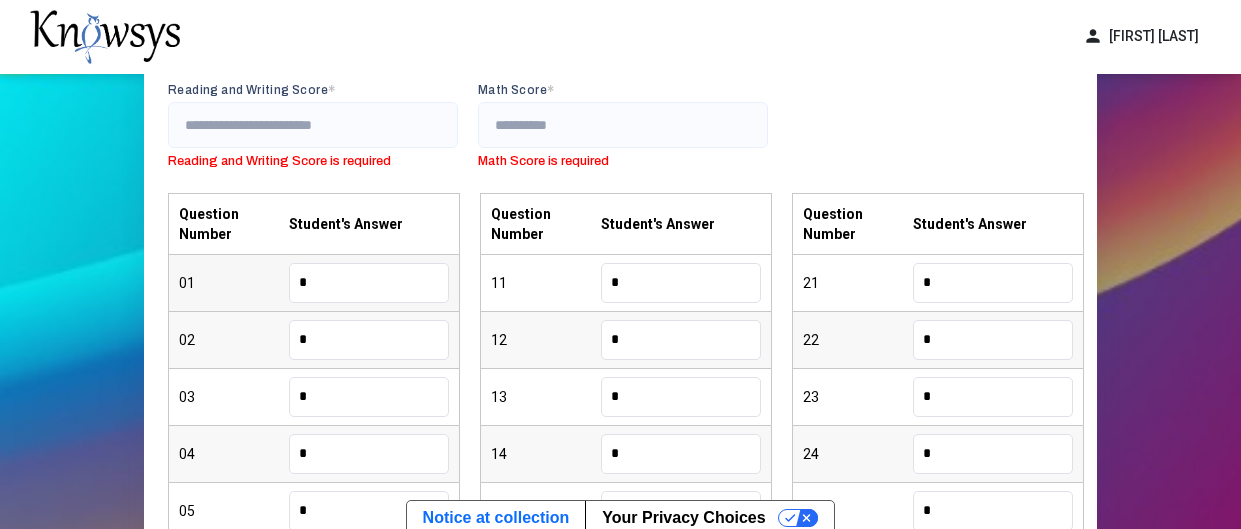 type on "*" 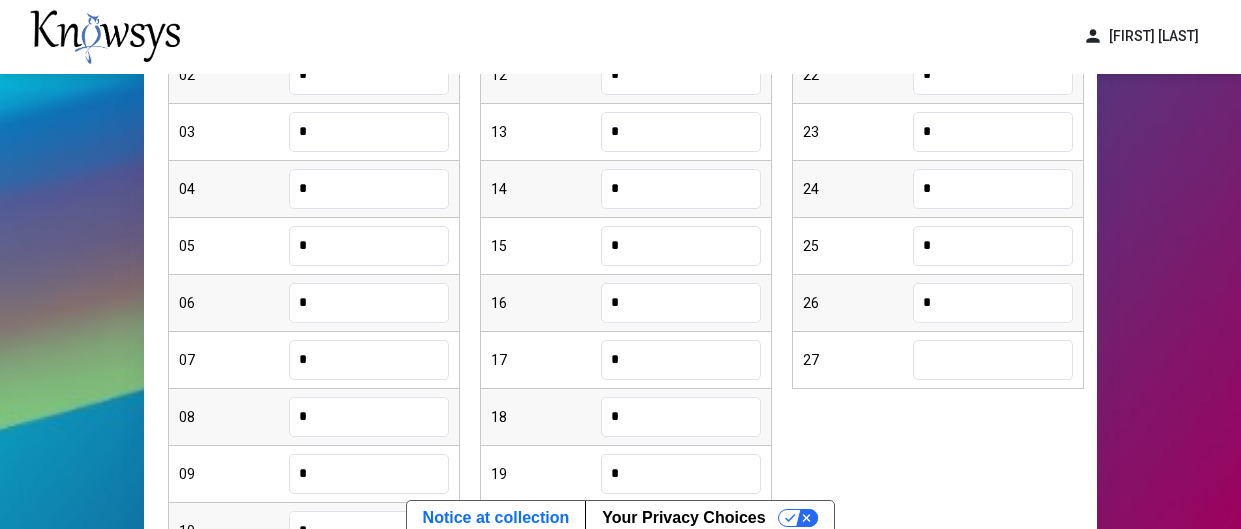 type on "*" 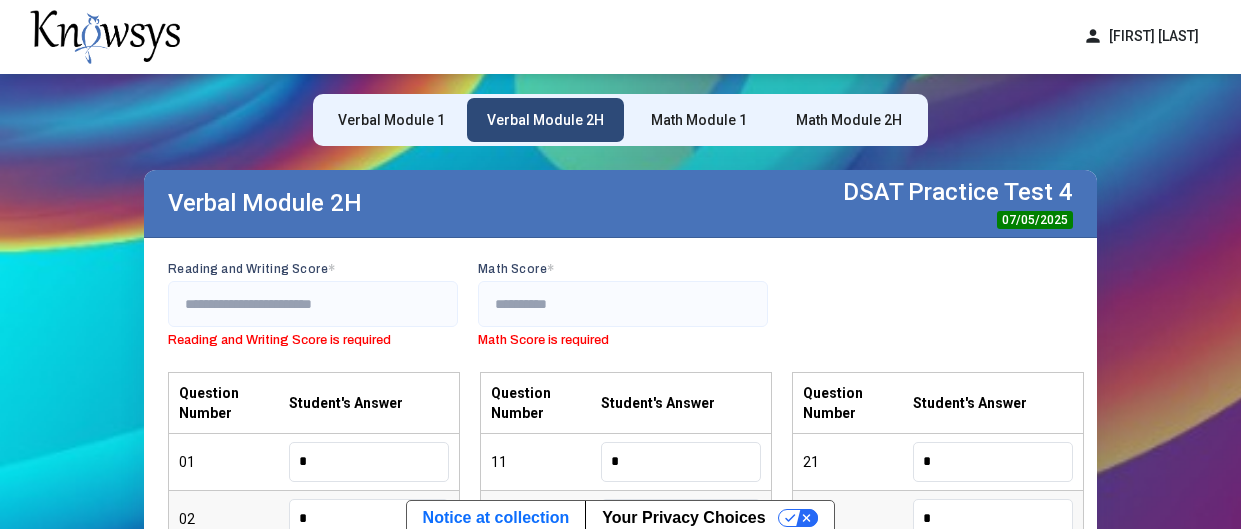 scroll, scrollTop: 0, scrollLeft: 0, axis: both 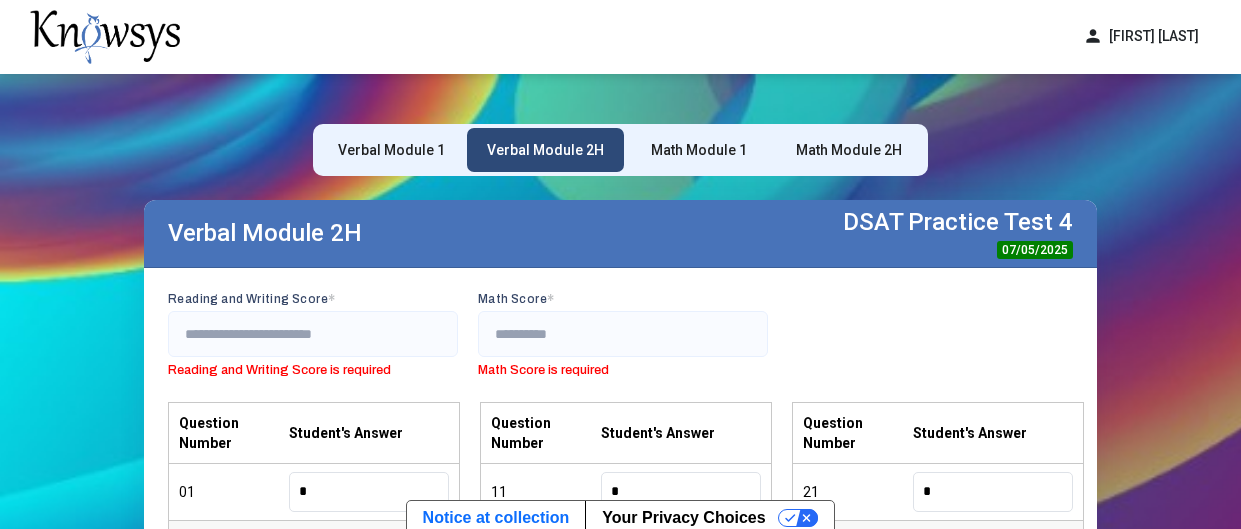 type on "*" 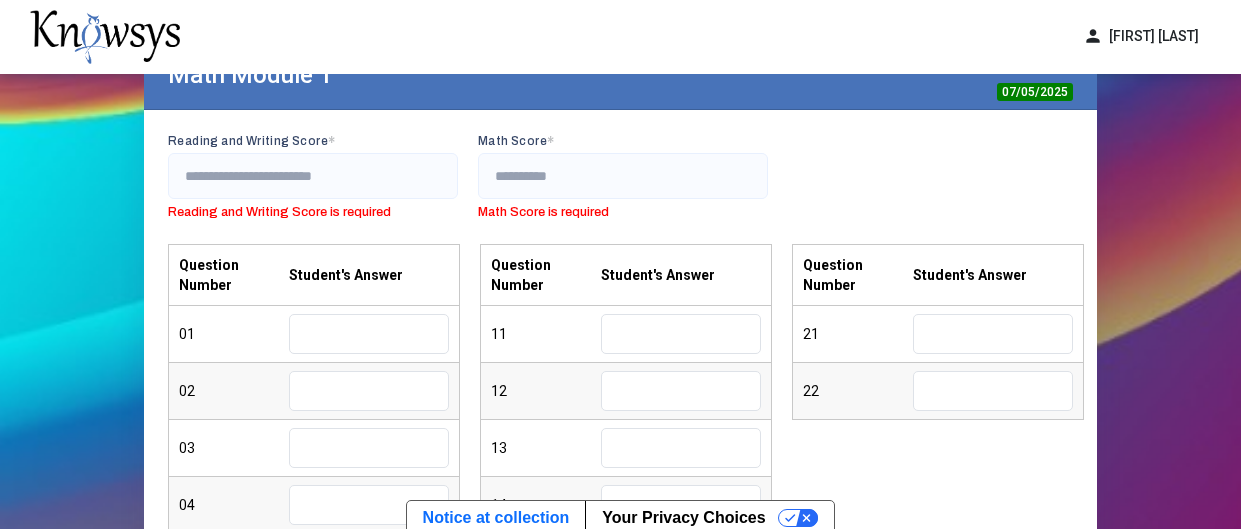 scroll, scrollTop: 192, scrollLeft: 0, axis: vertical 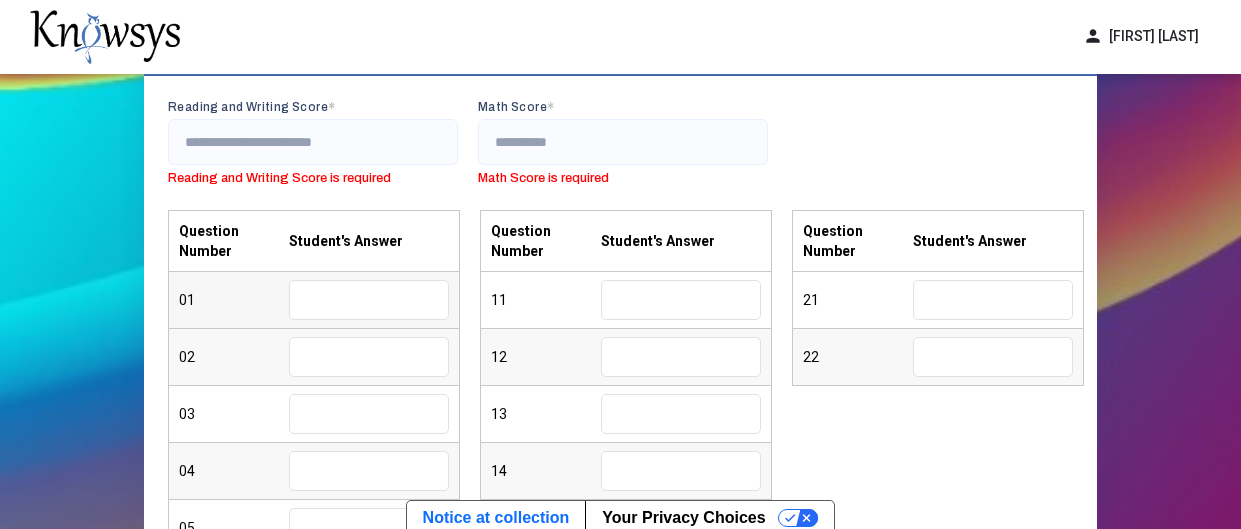 click at bounding box center [369, 300] 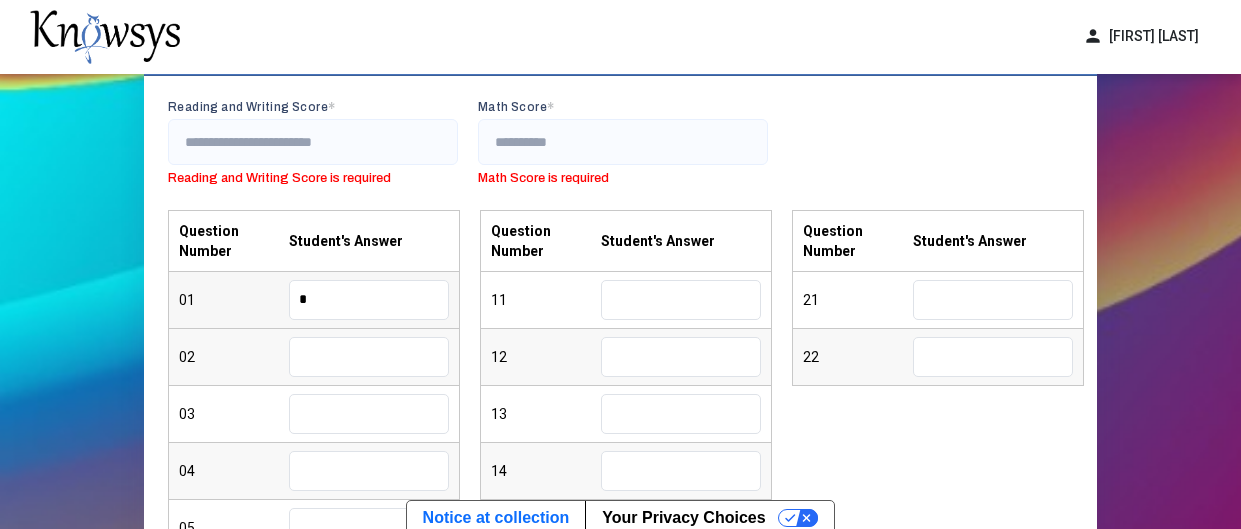 type on "*" 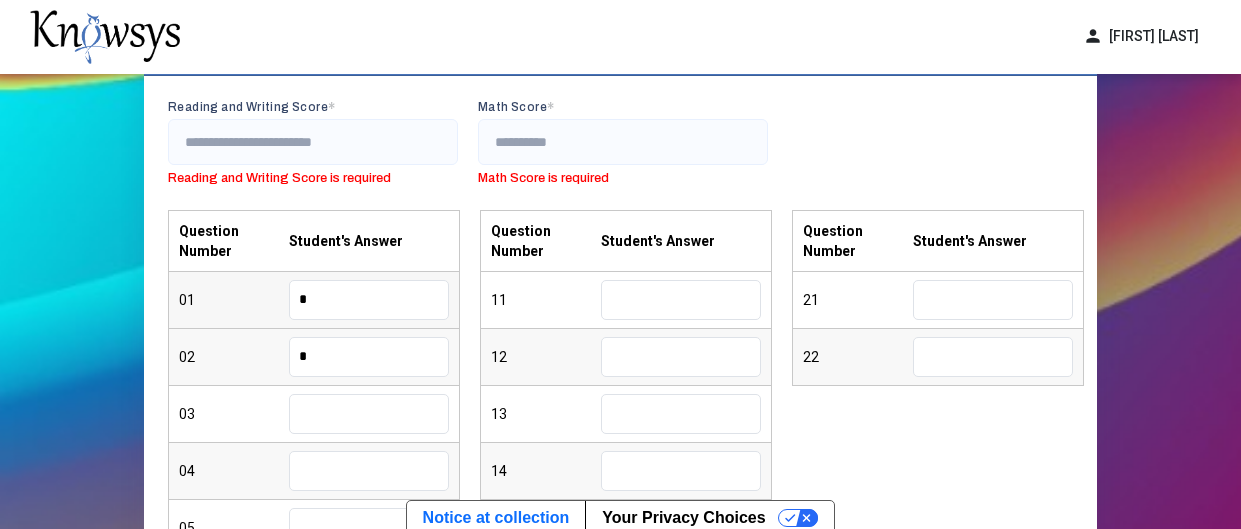 type on "*" 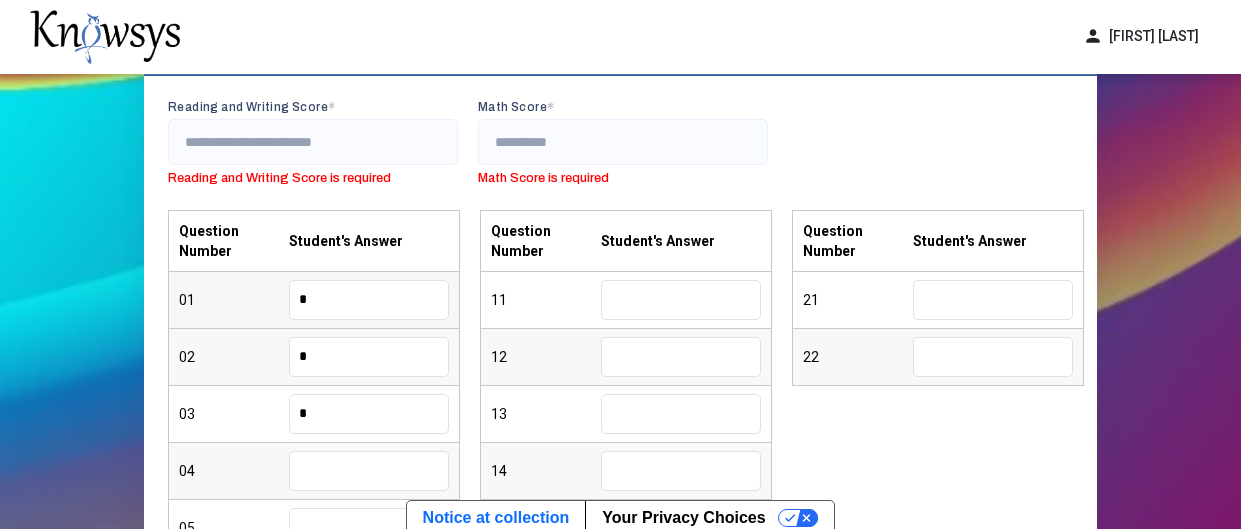 type on "*" 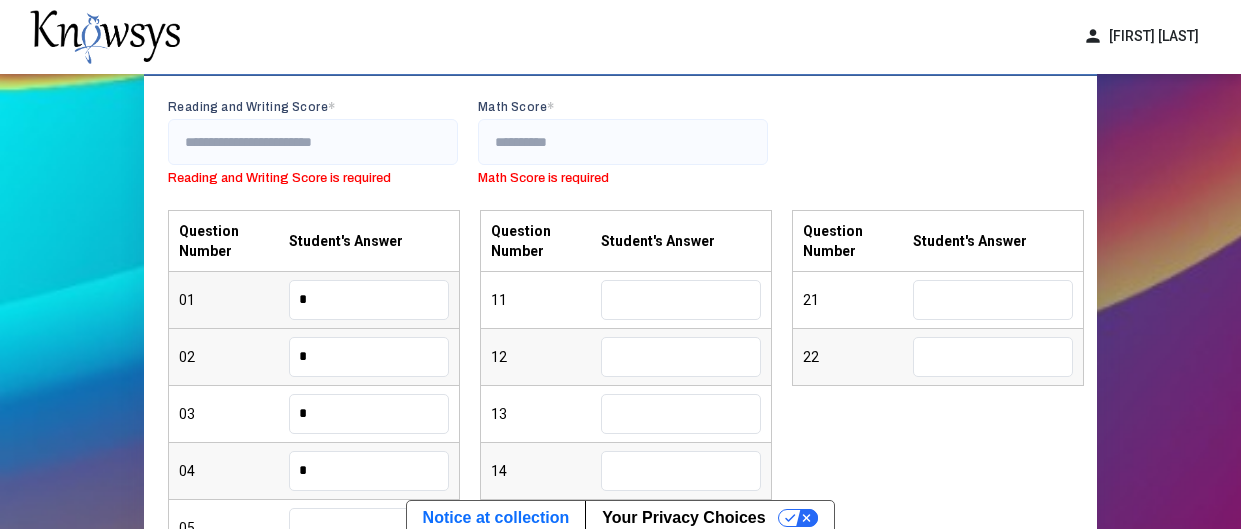 type on "*" 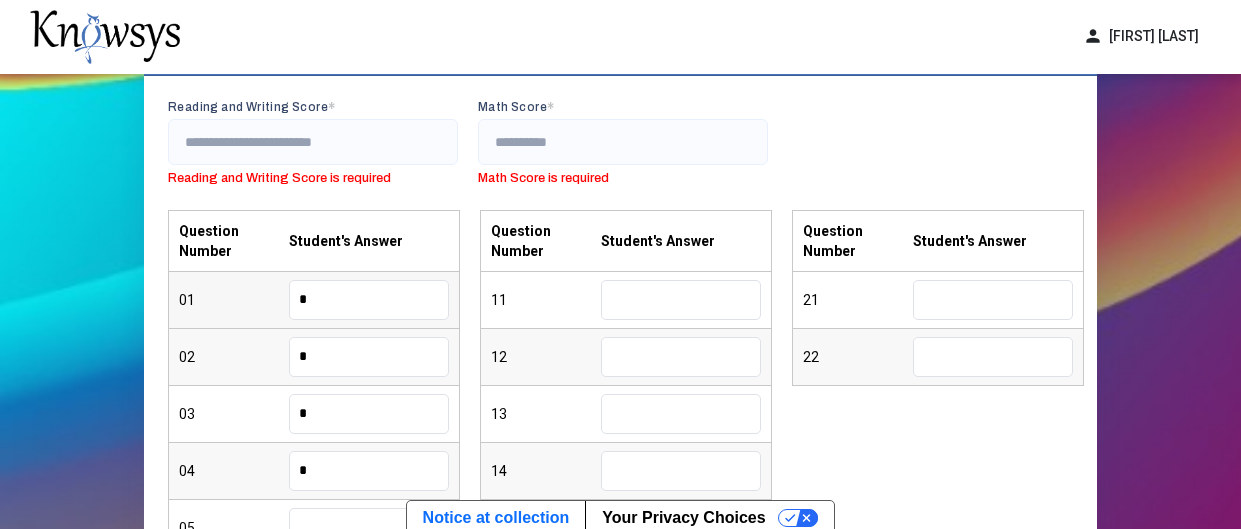 scroll, scrollTop: 209, scrollLeft: 0, axis: vertical 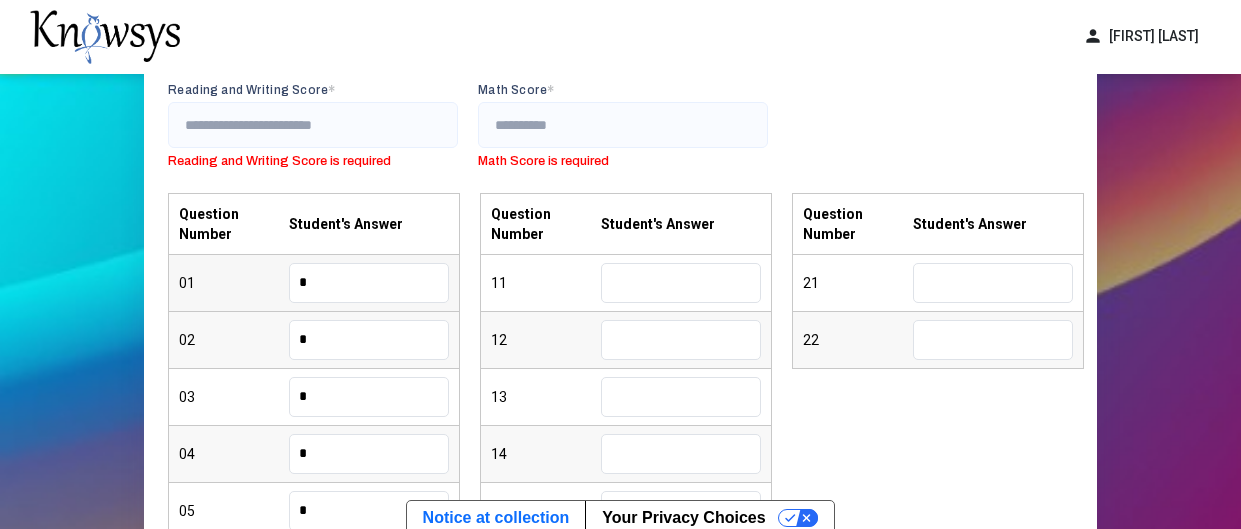 type on "*" 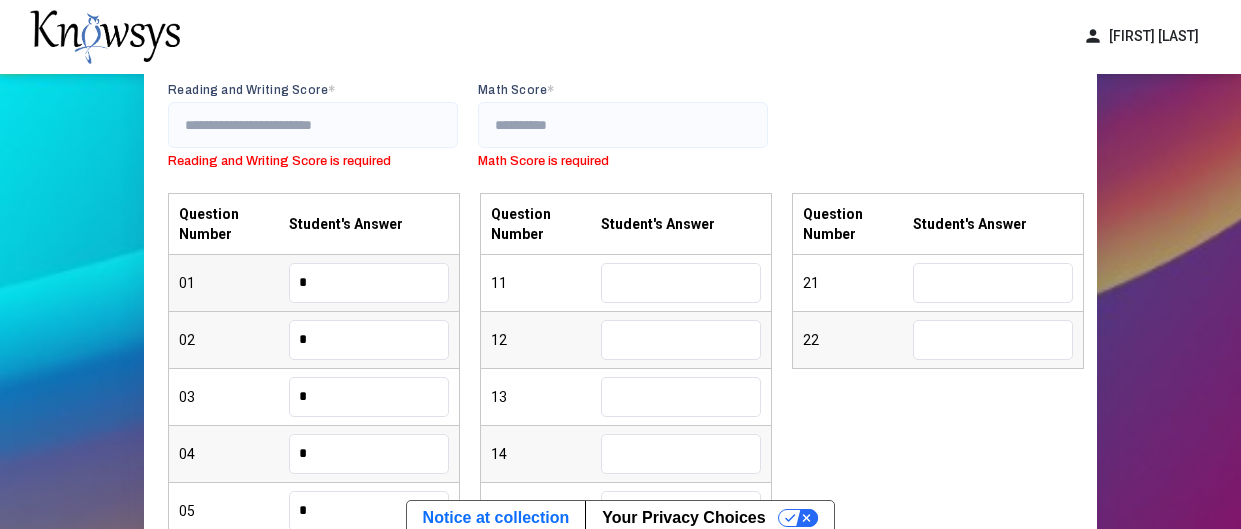 scroll, scrollTop: 474, scrollLeft: 0, axis: vertical 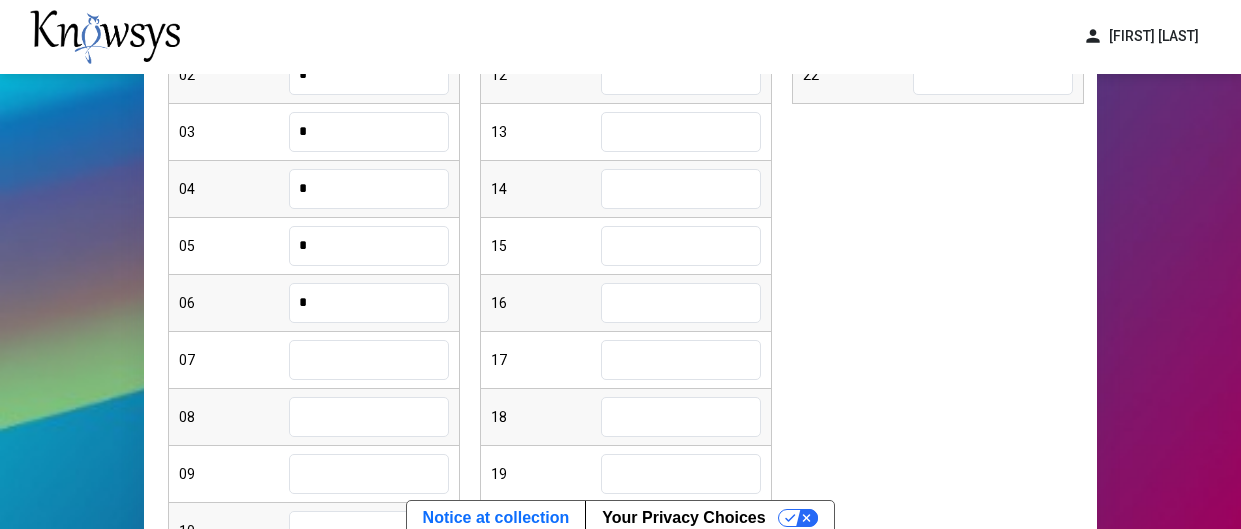 type on "*" 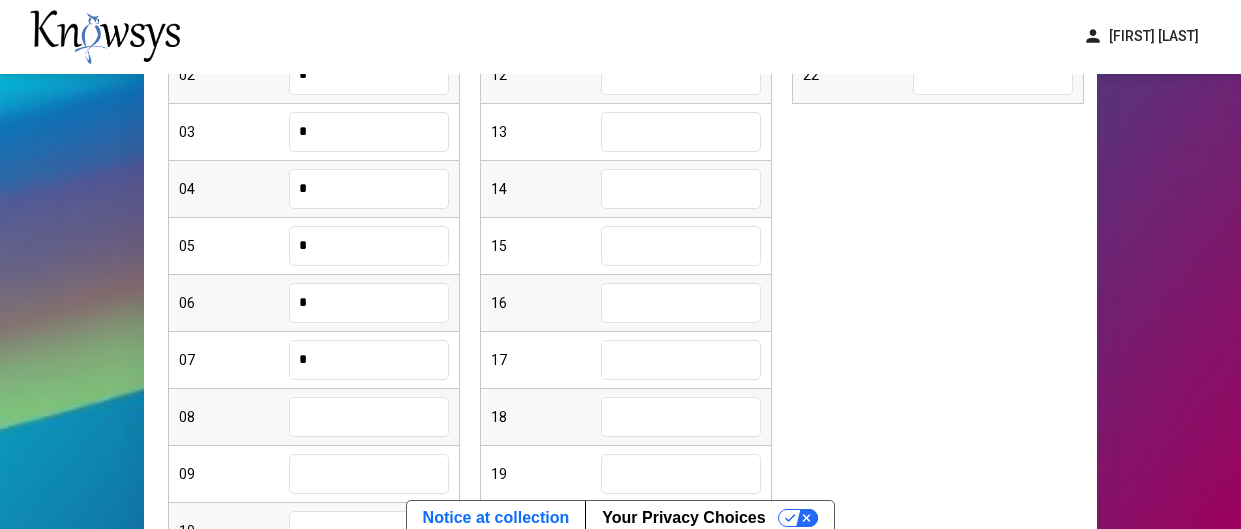 type on "*" 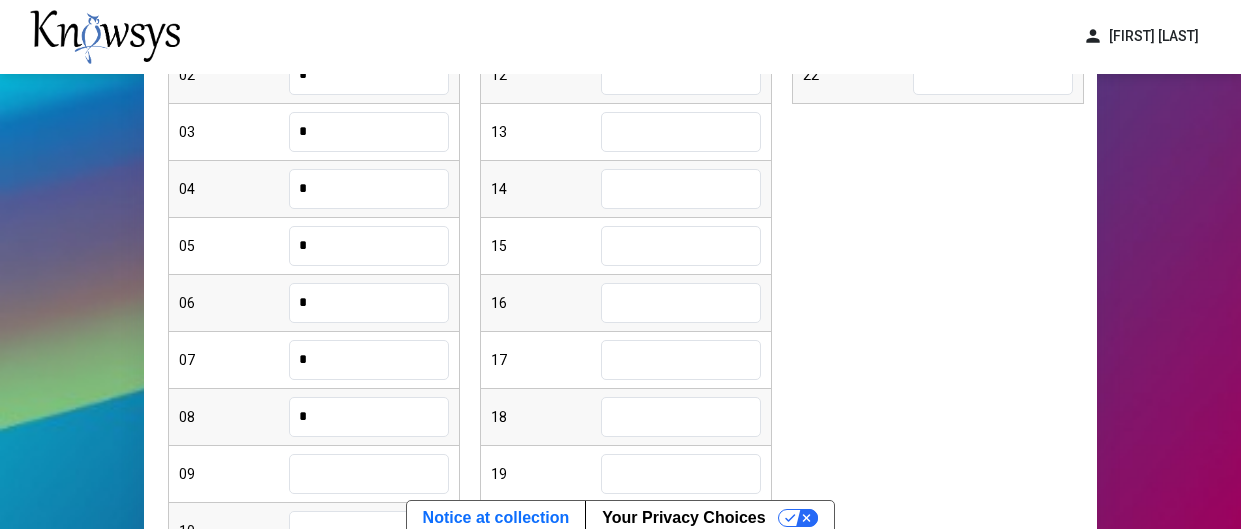 type on "*" 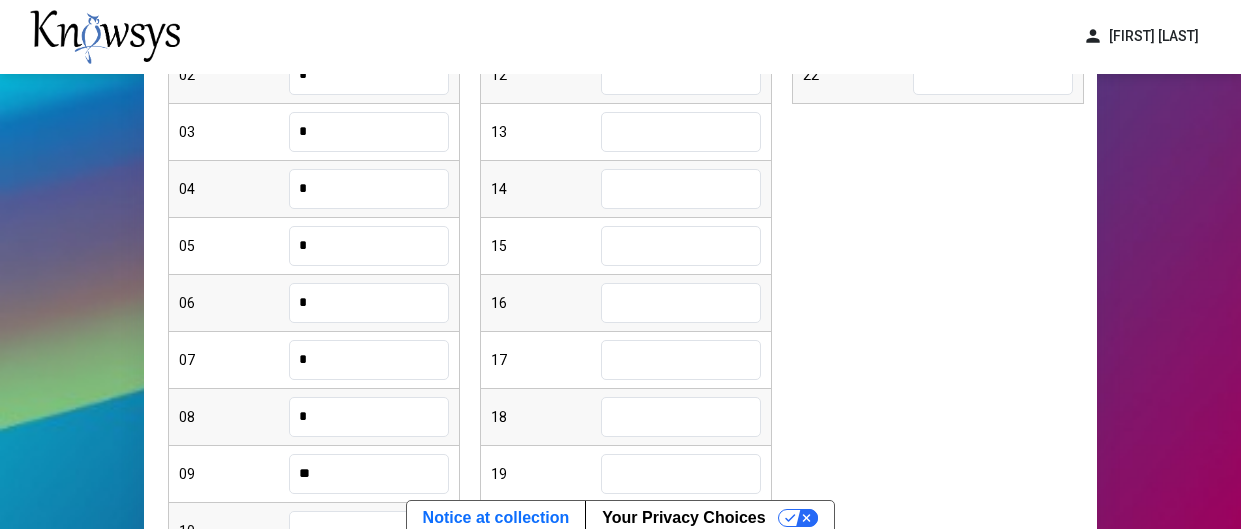 type on "**" 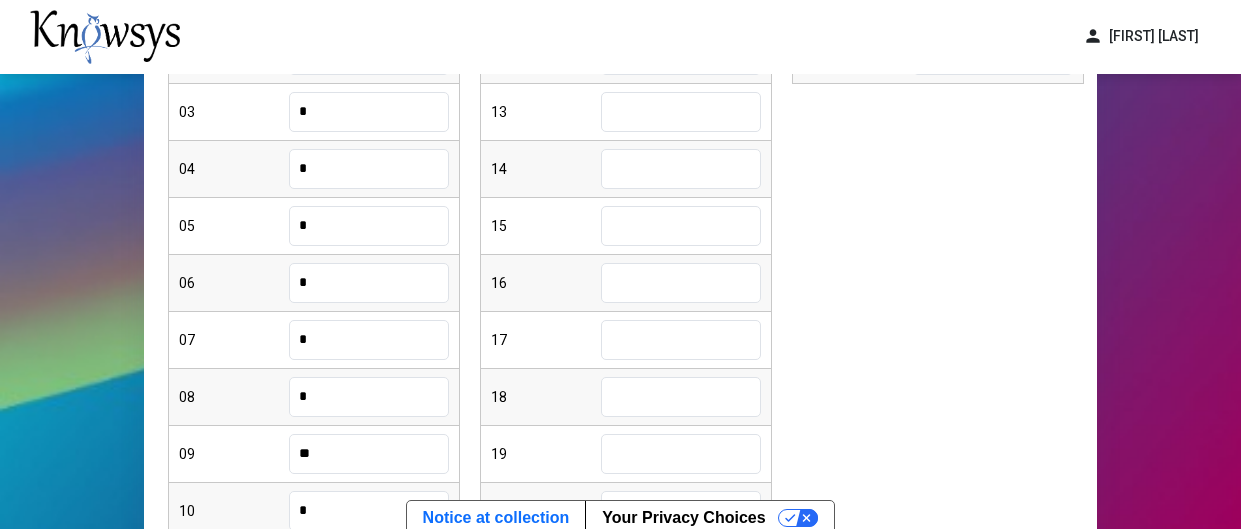 type on "*" 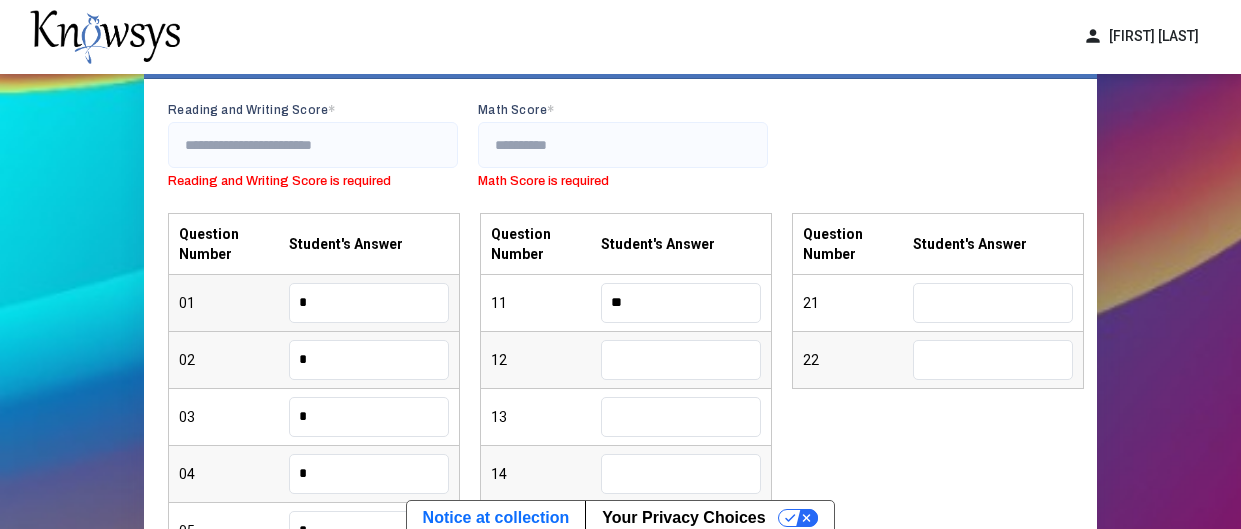 type on "**" 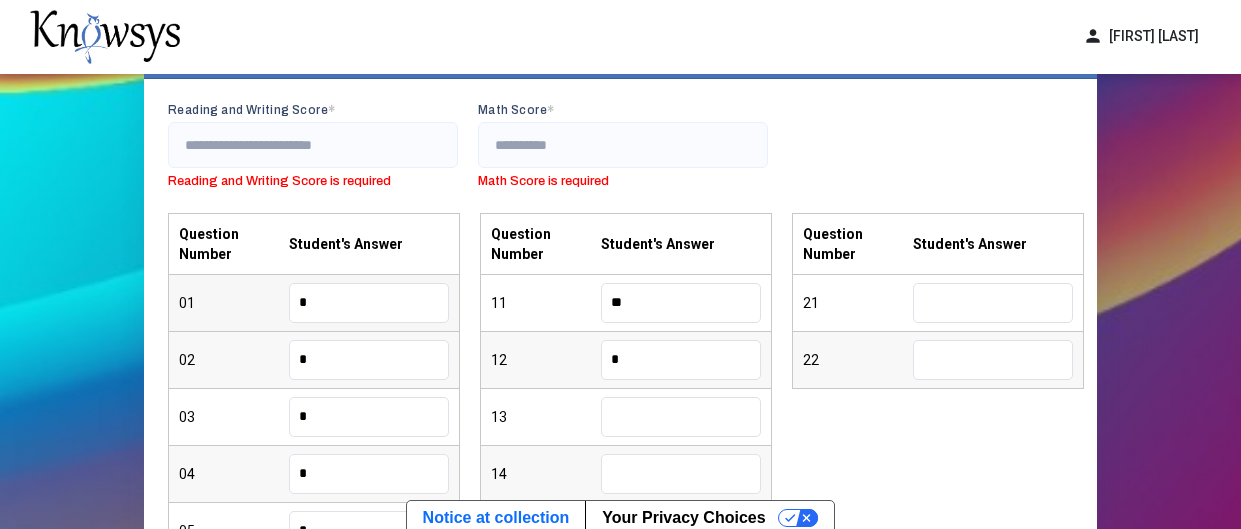 type on "*" 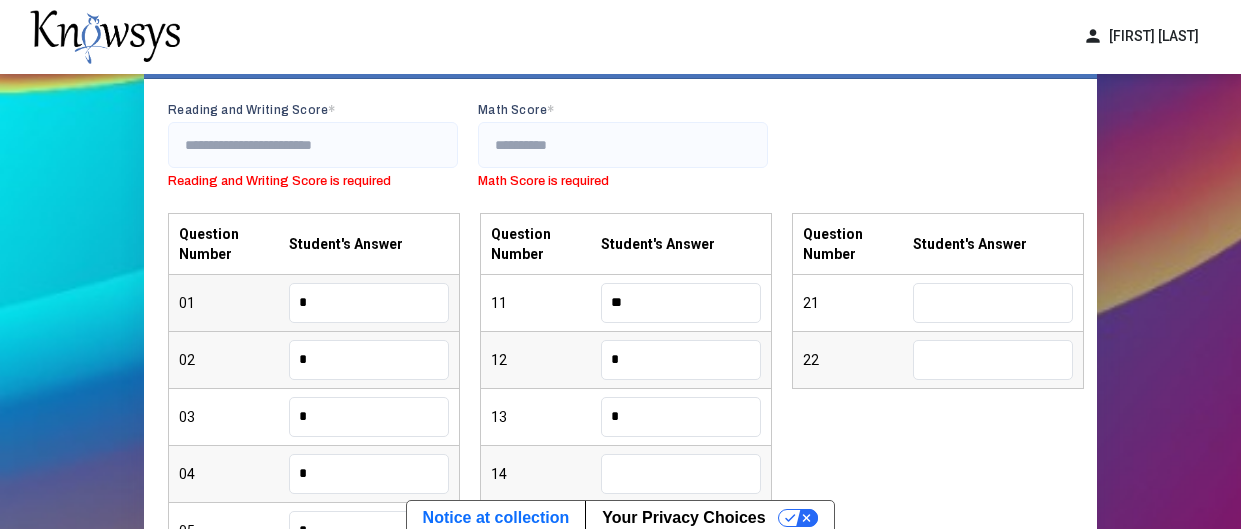 type on "*" 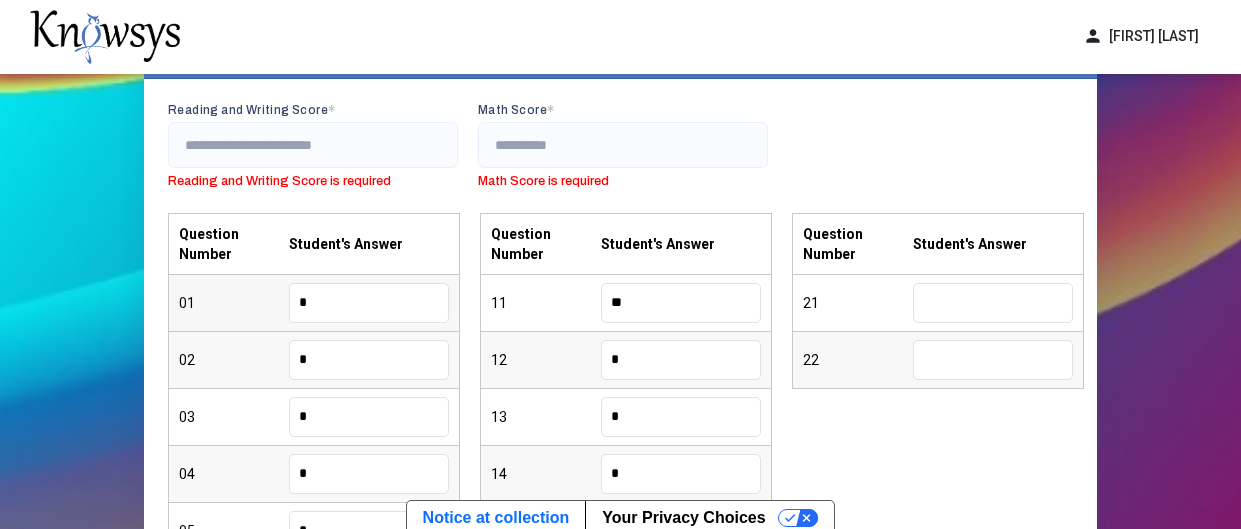 type on "*" 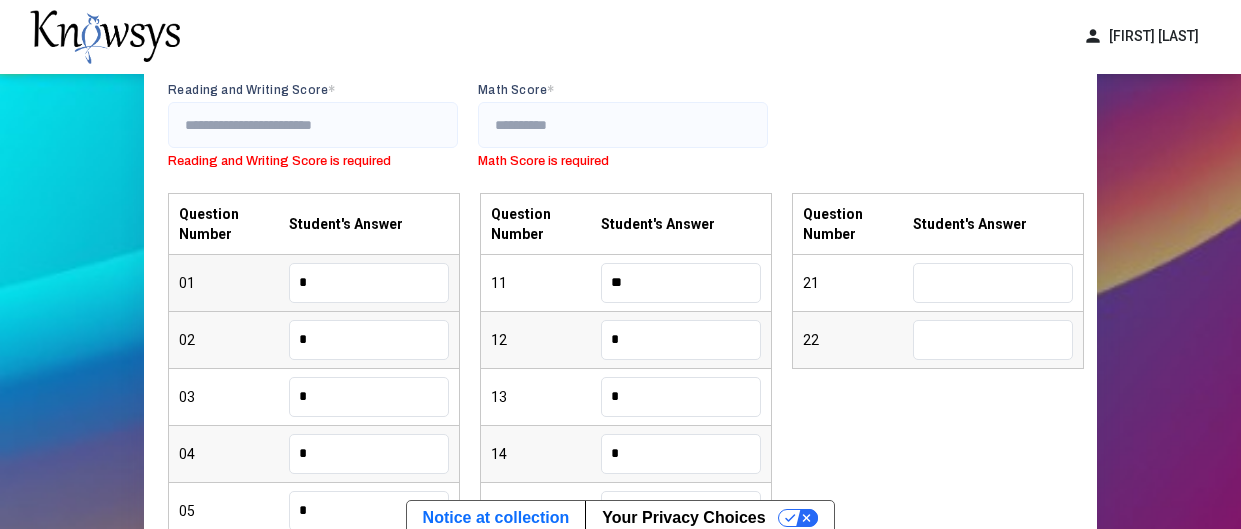 type on "*" 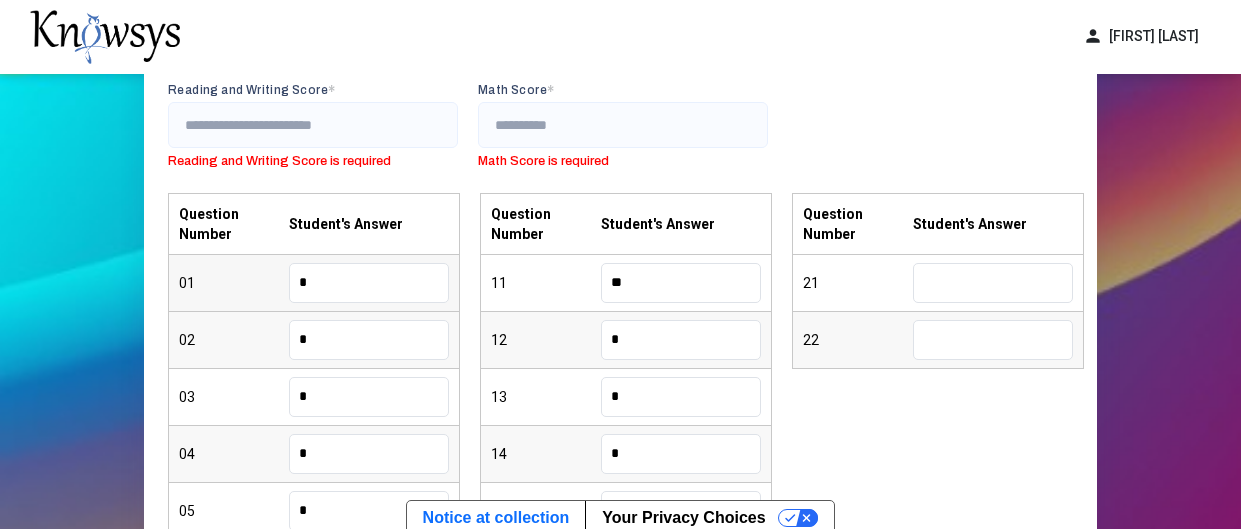 scroll, scrollTop: 474, scrollLeft: 0, axis: vertical 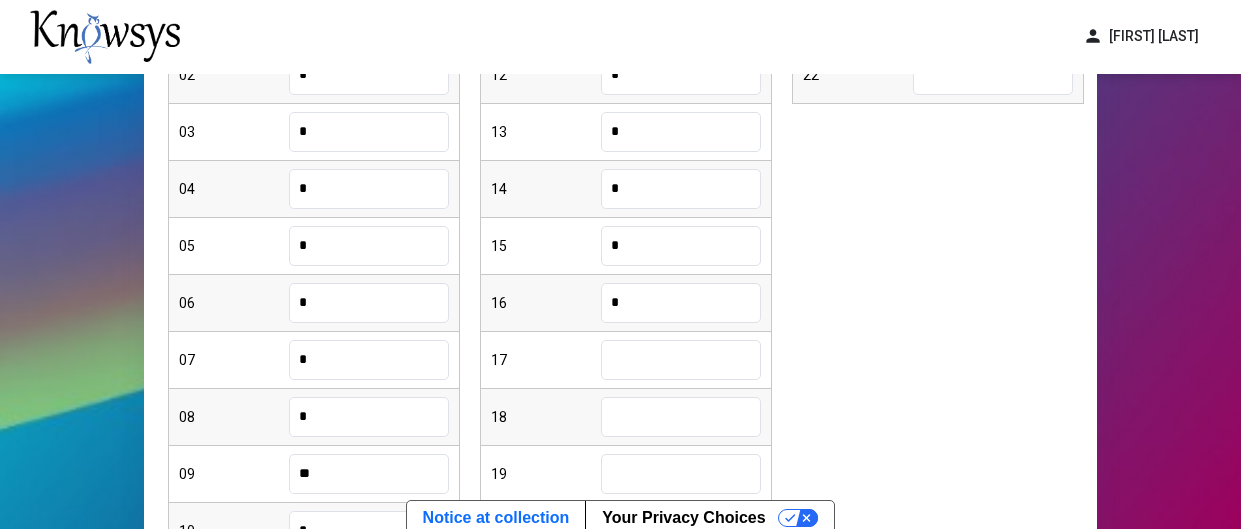 type on "*" 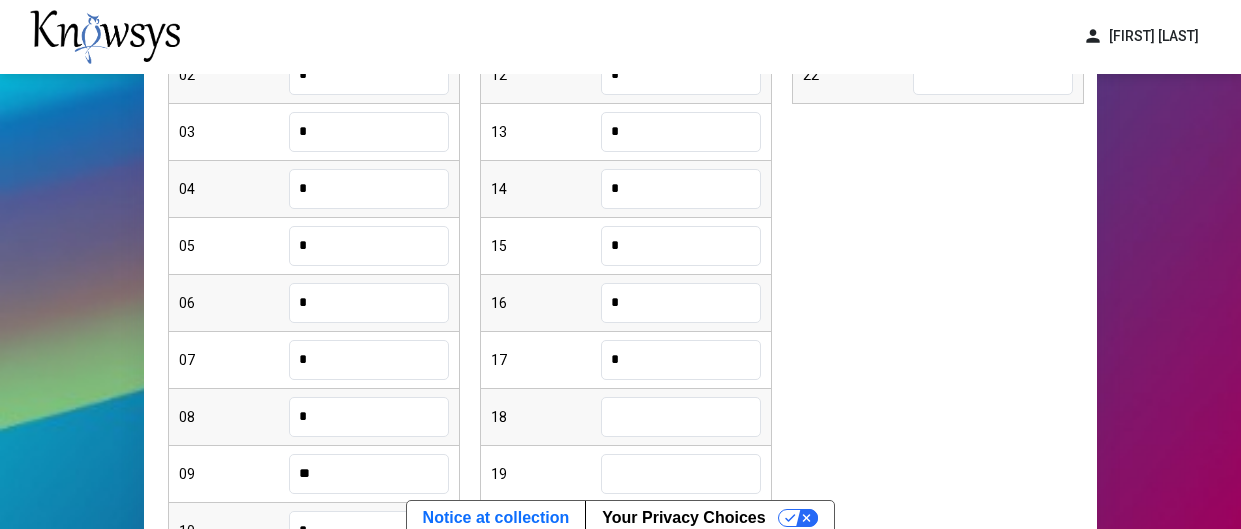 type on "*" 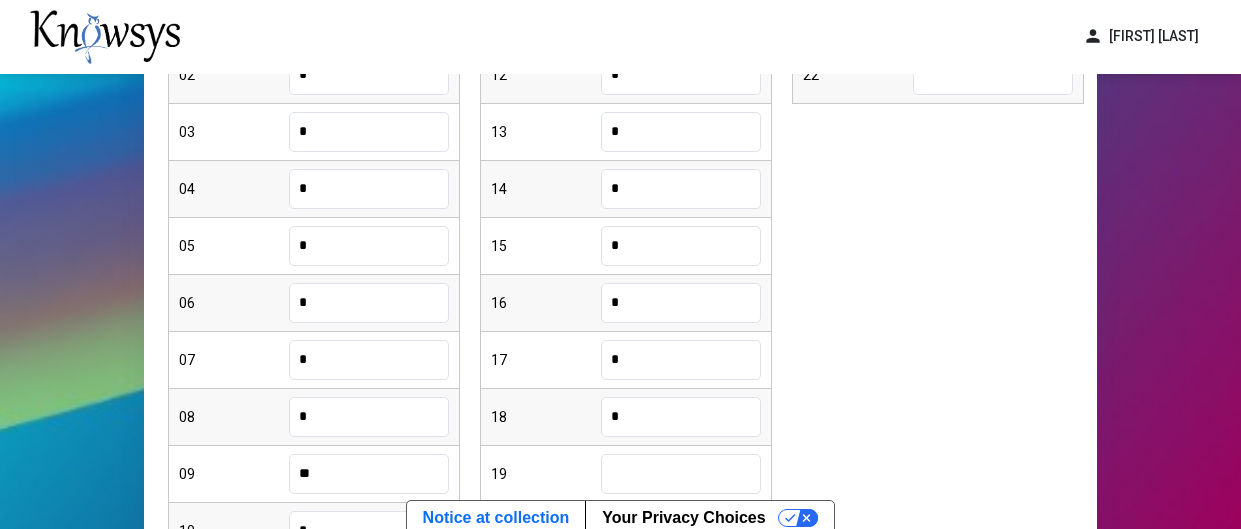 type on "*" 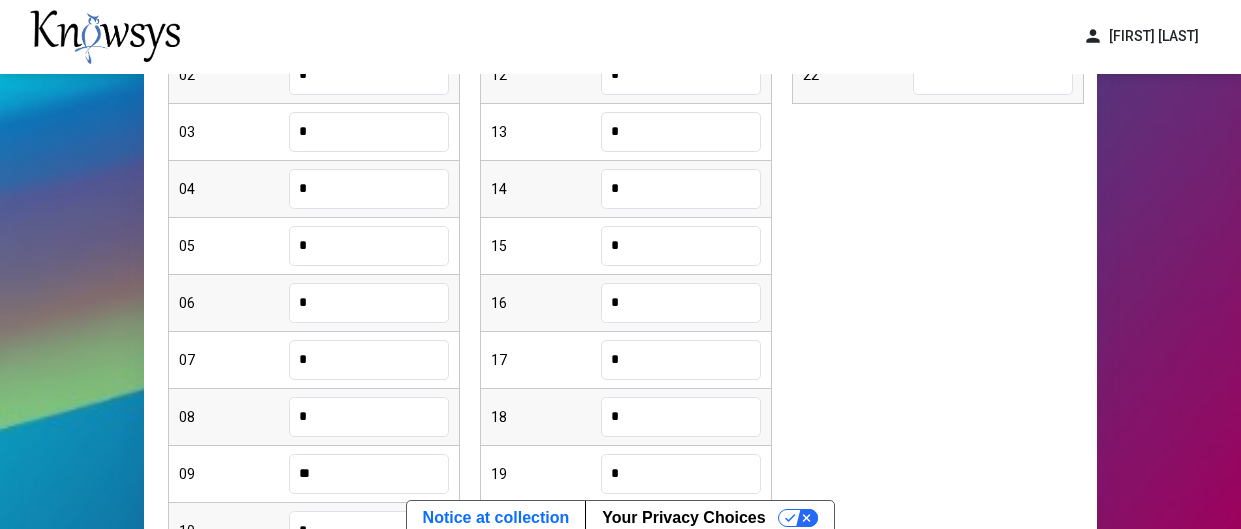type on "*" 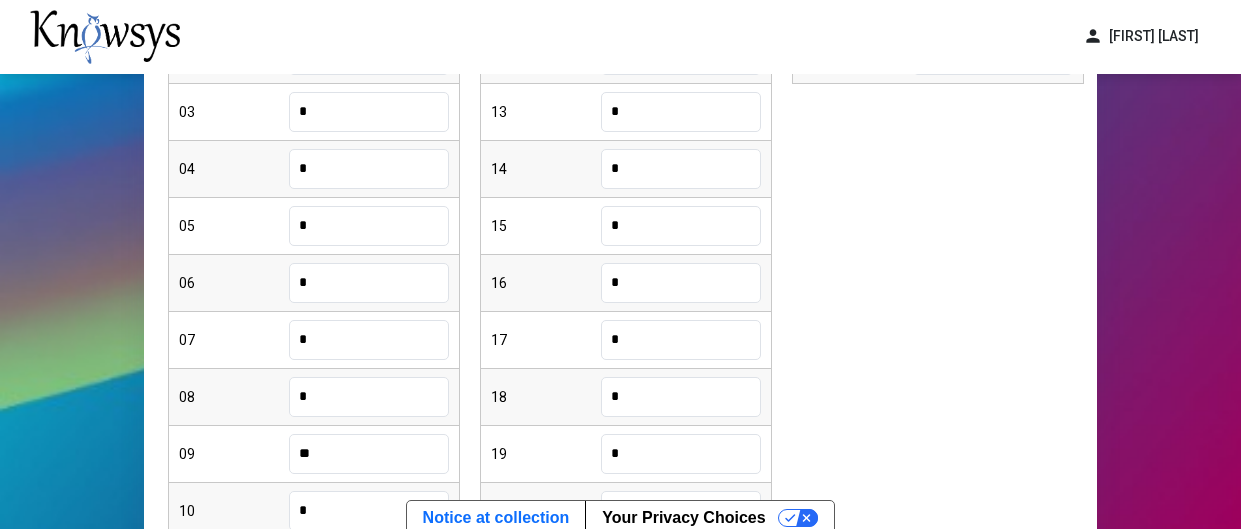 type on "*" 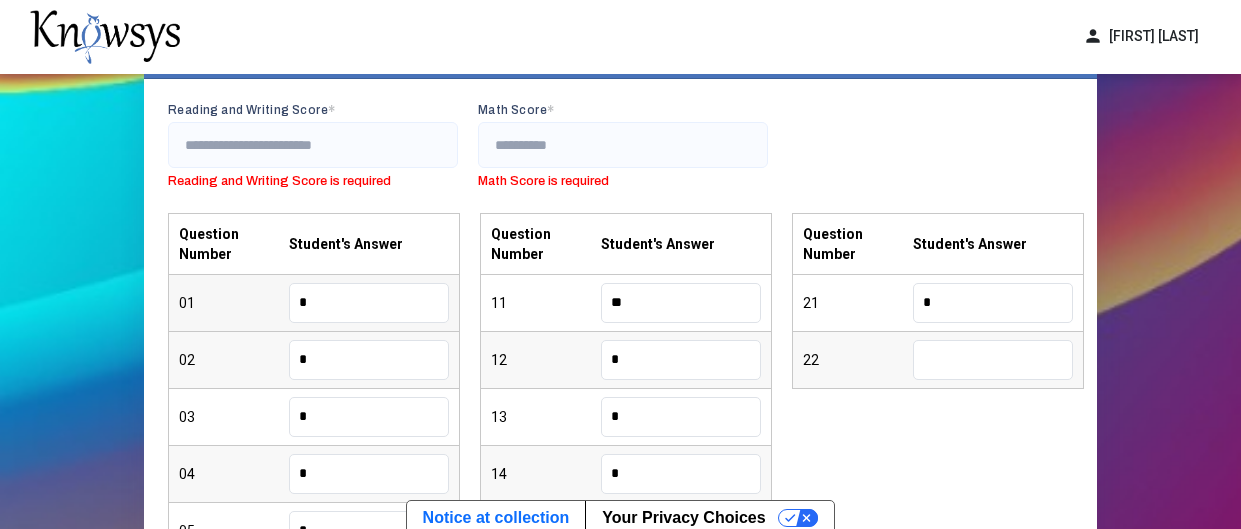 type on "*" 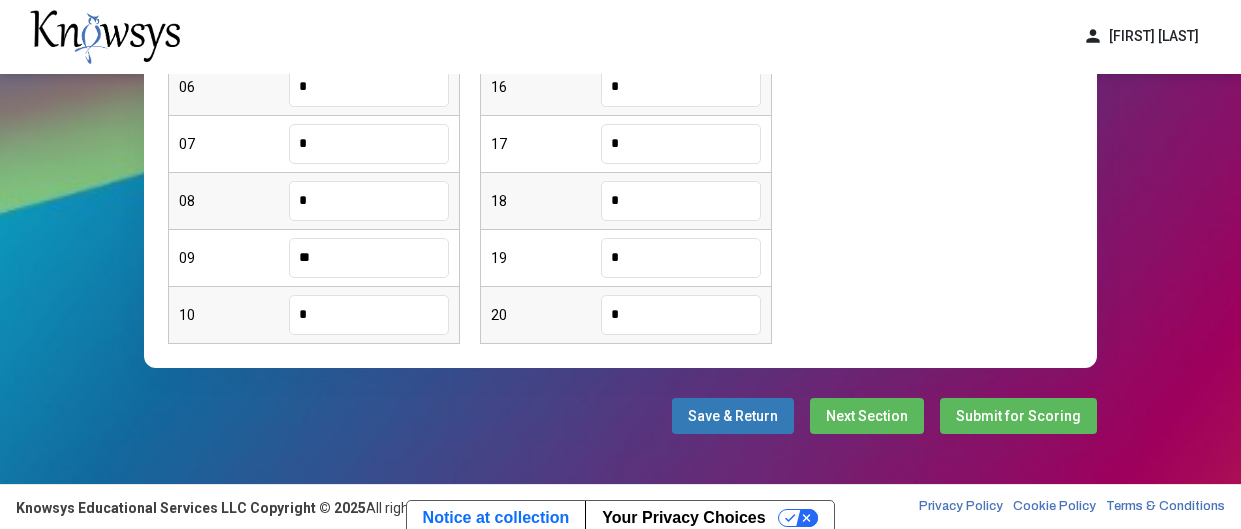 scroll, scrollTop: 0, scrollLeft: 0, axis: both 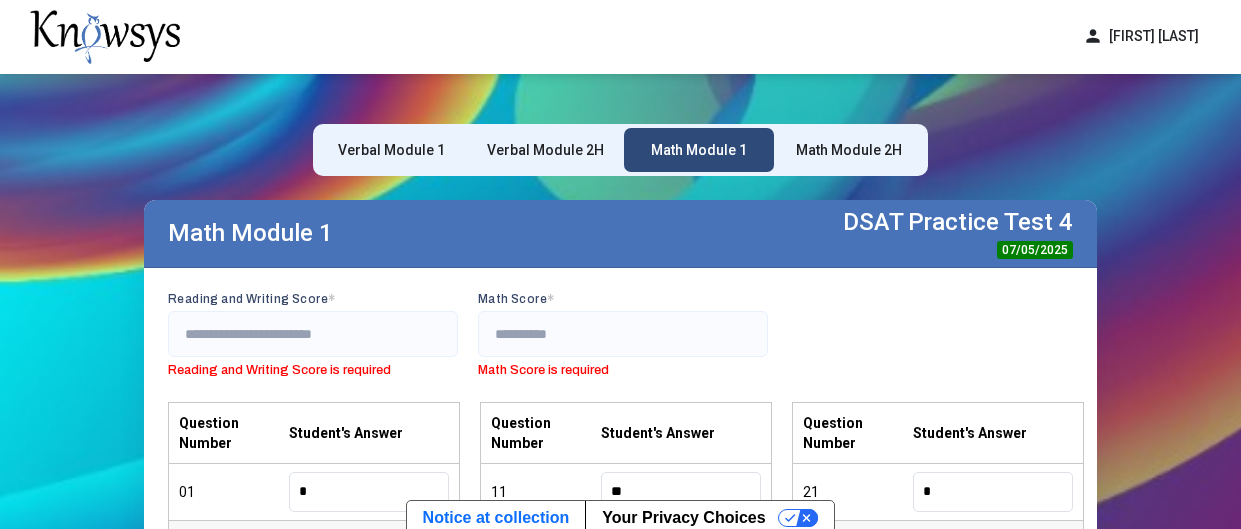 type on "****" 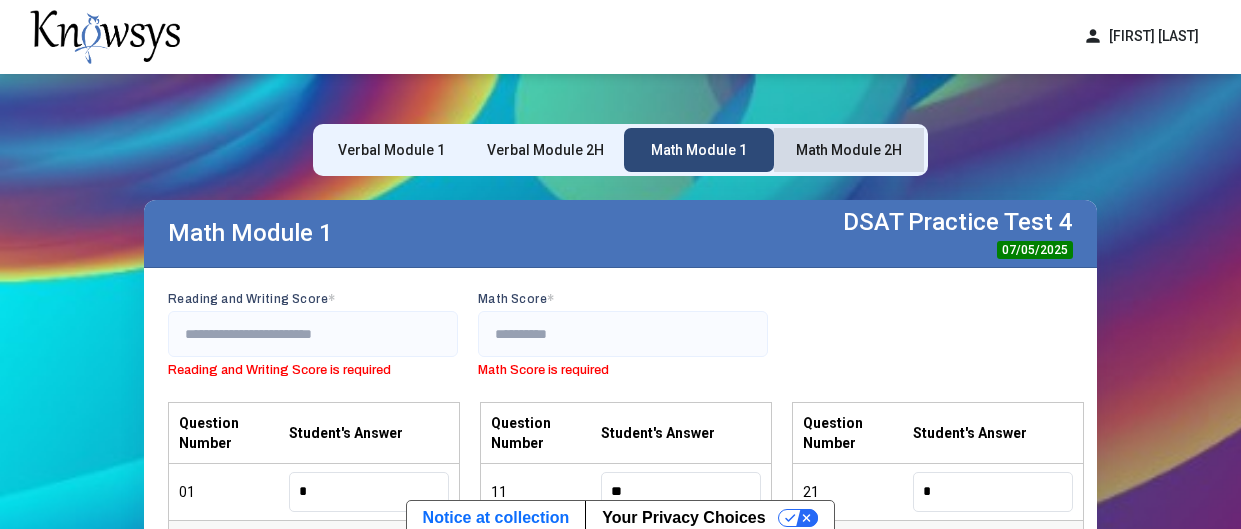 click on "Math Module 2H" at bounding box center (849, 150) 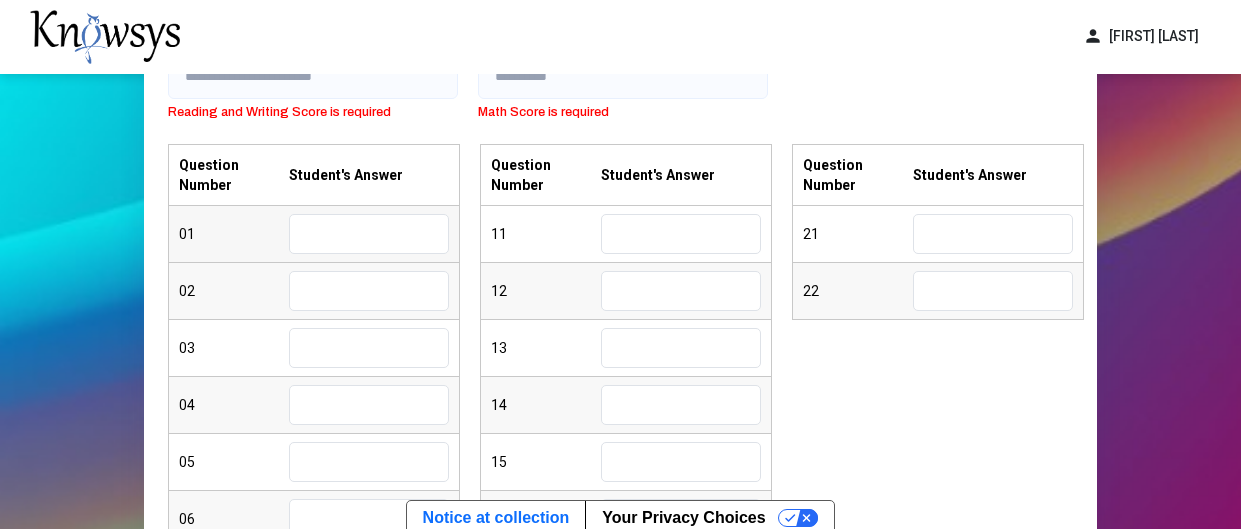 scroll, scrollTop: 298, scrollLeft: 0, axis: vertical 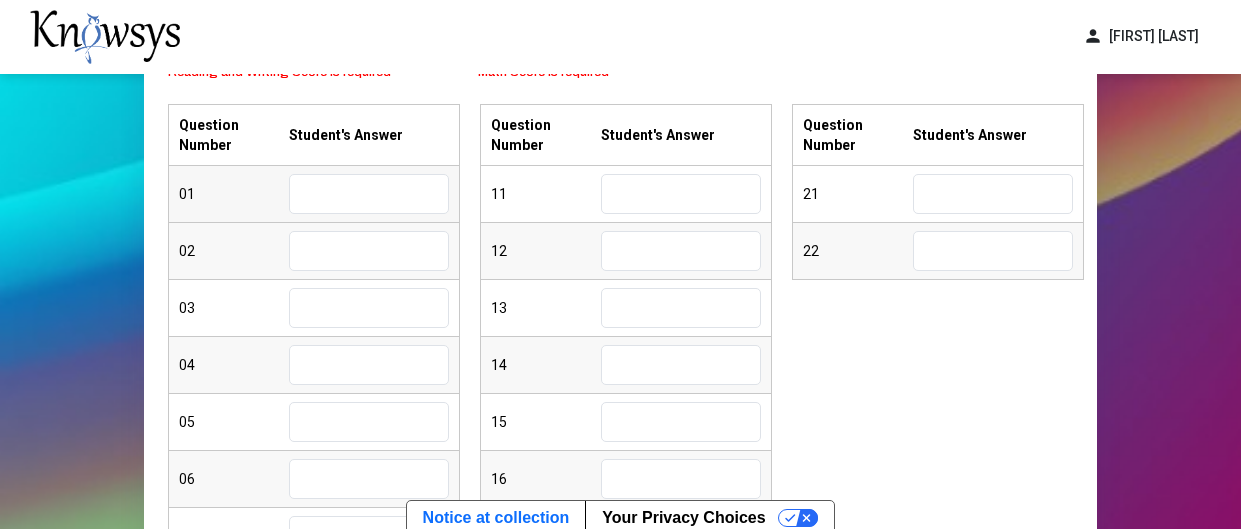 click at bounding box center [369, 194] 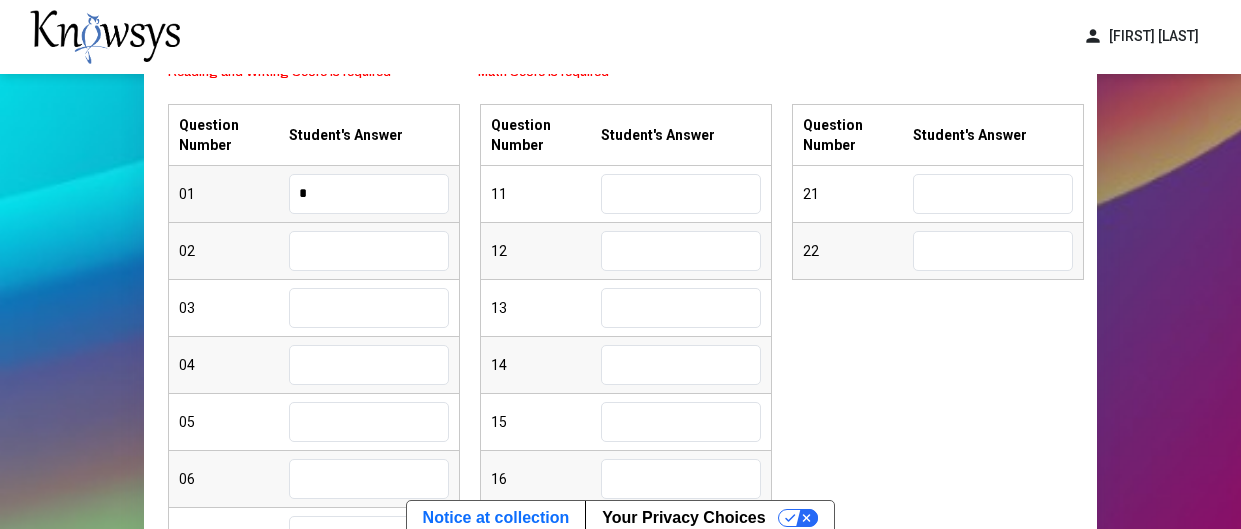 type on "*" 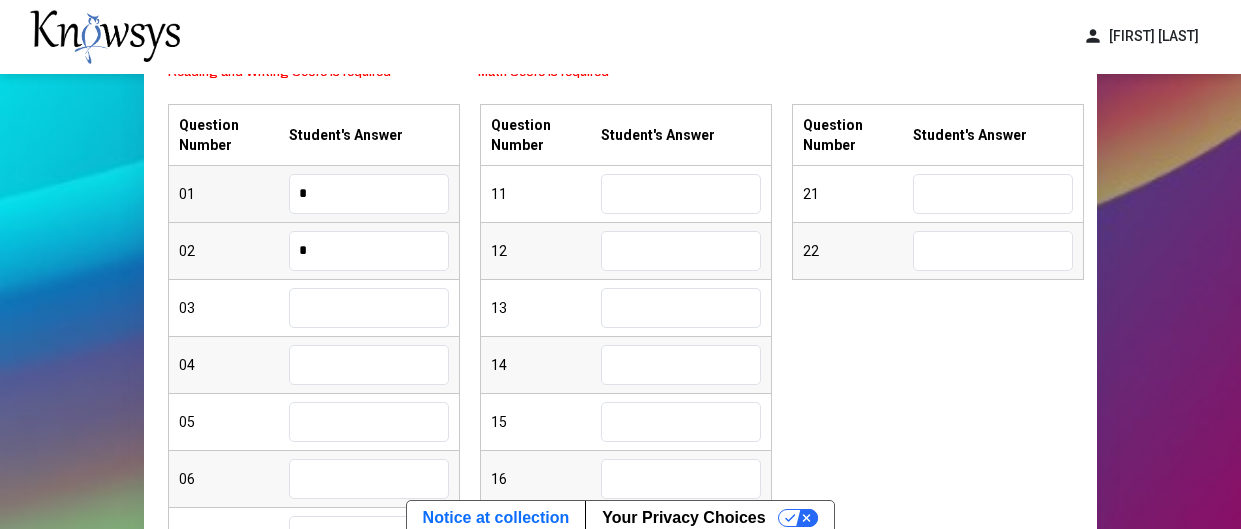 type on "*" 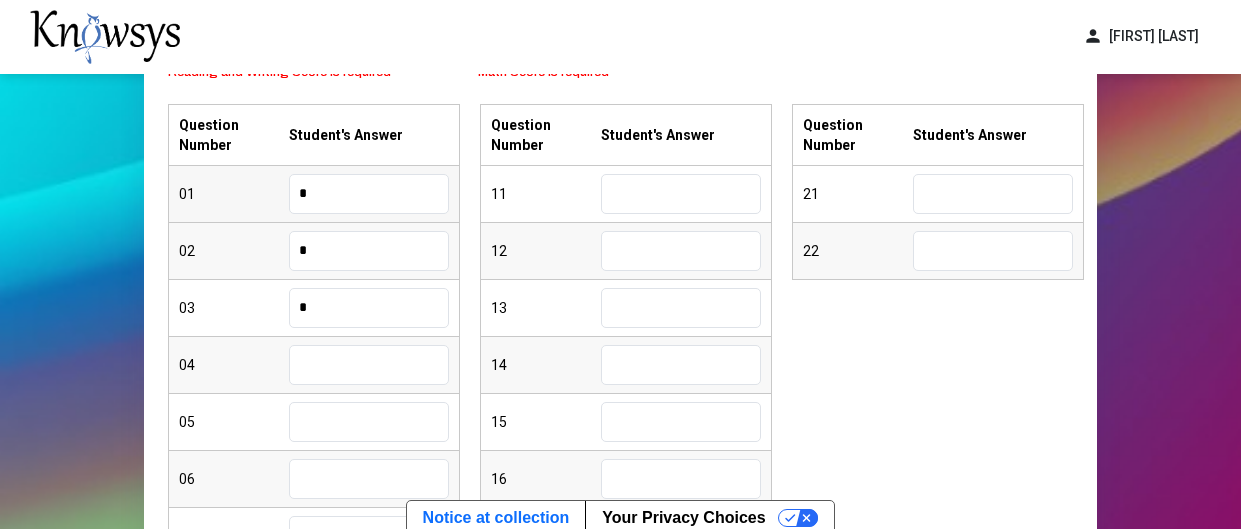 type on "*" 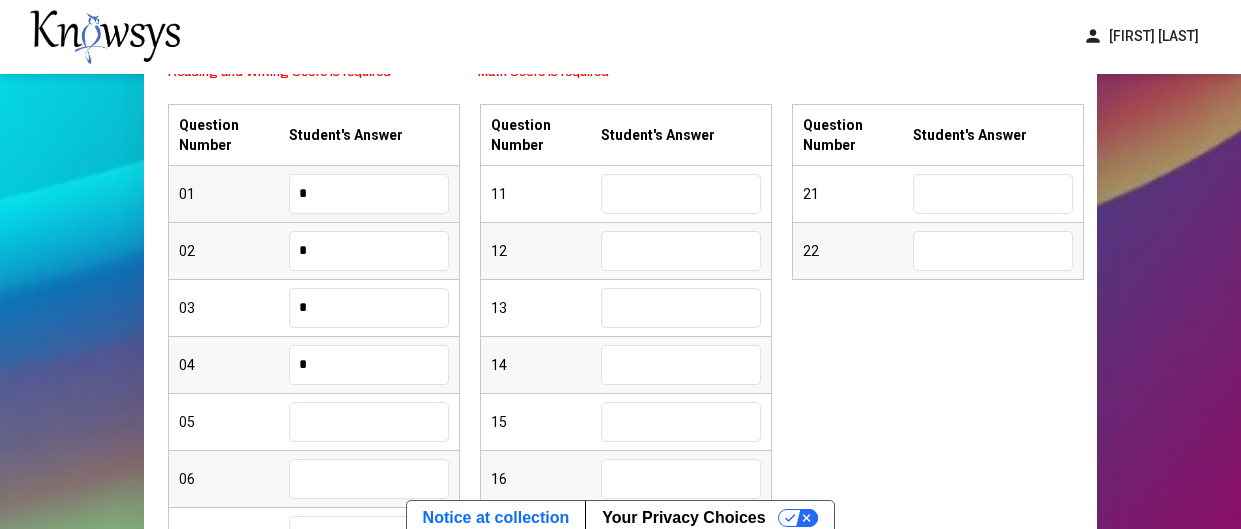 type on "*" 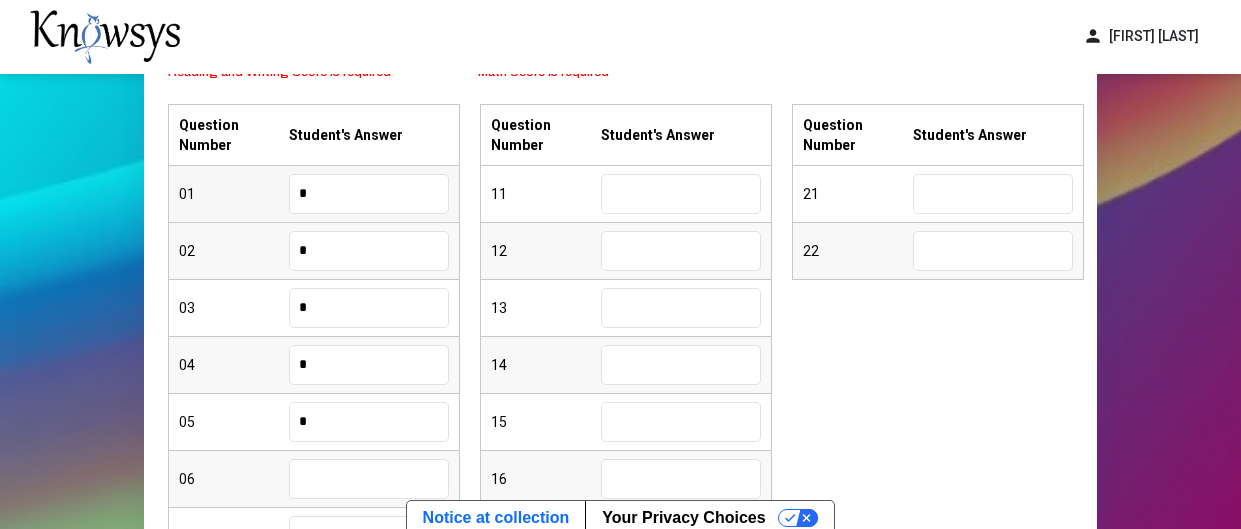 type on "*" 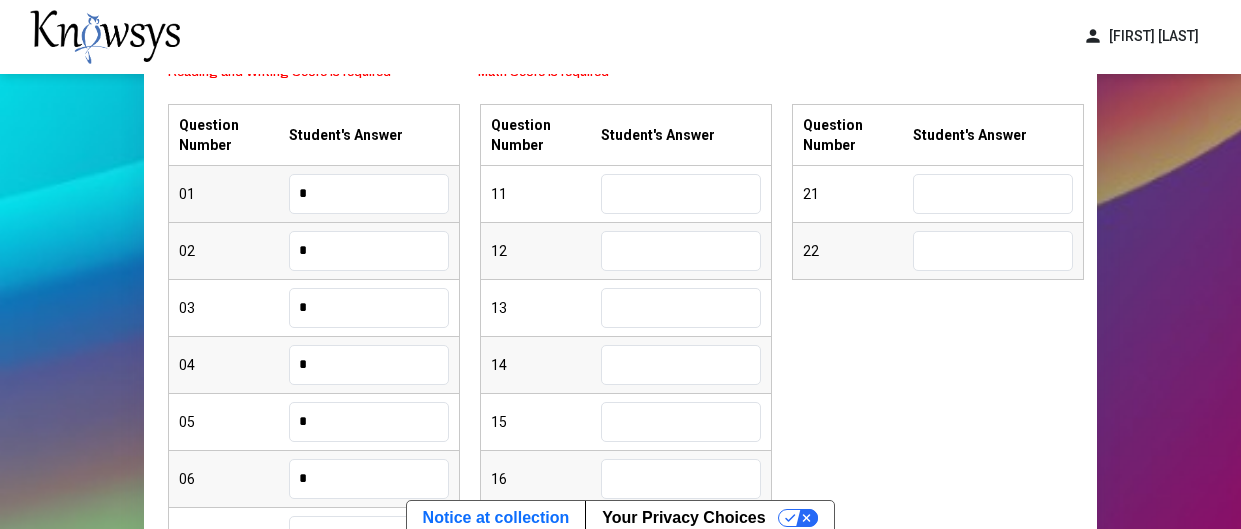 type on "*" 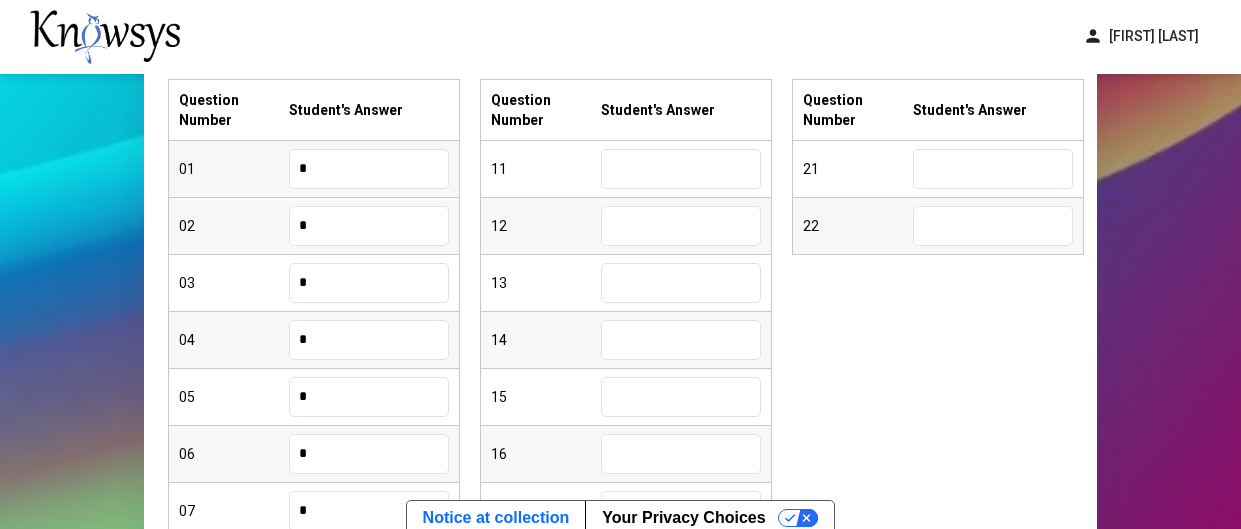type on "*" 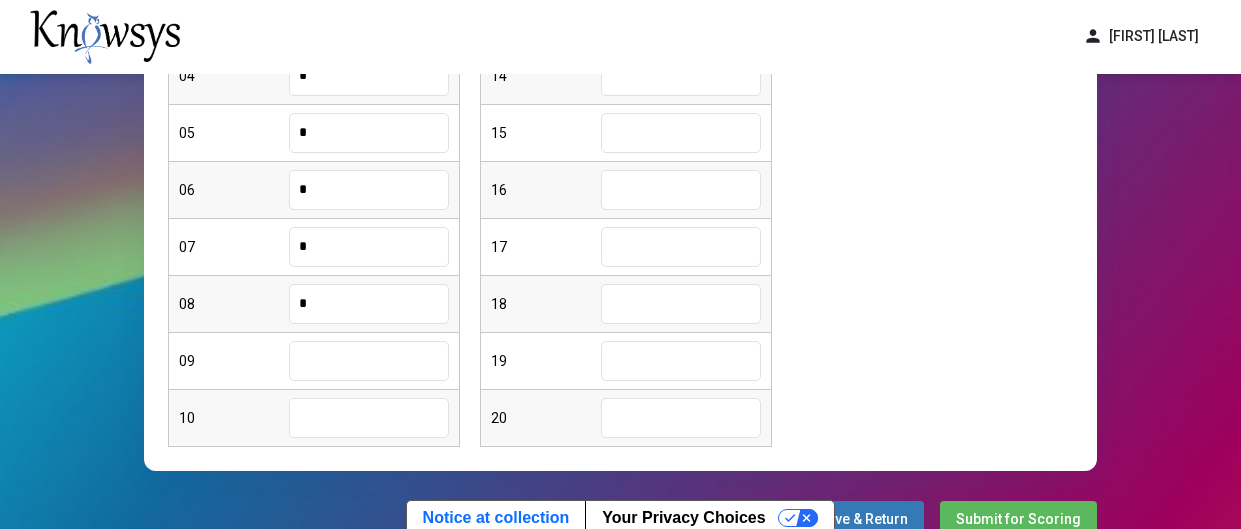 type on "*" 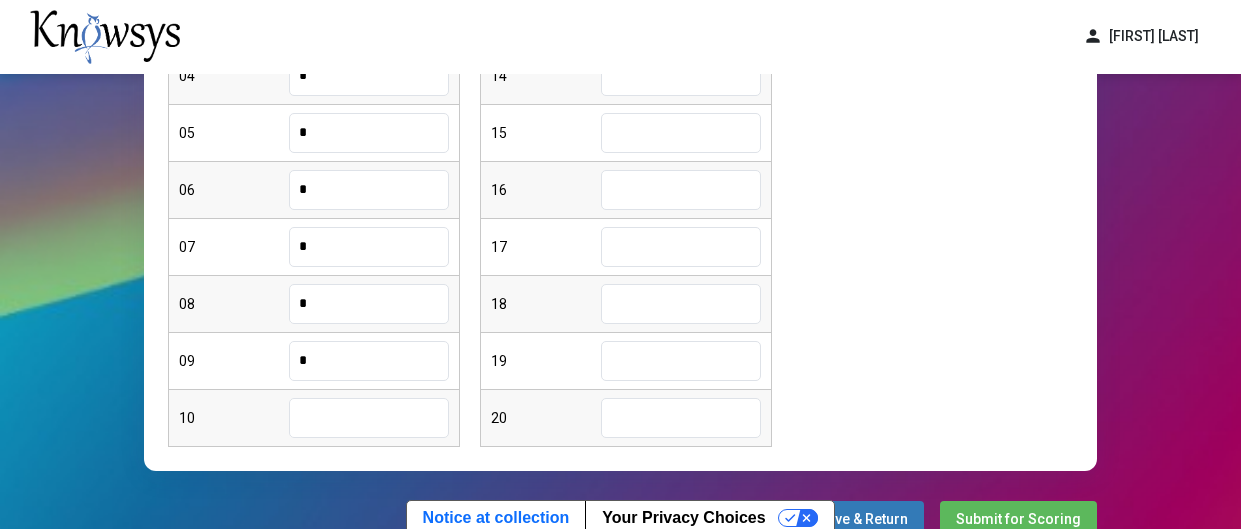 type on "*" 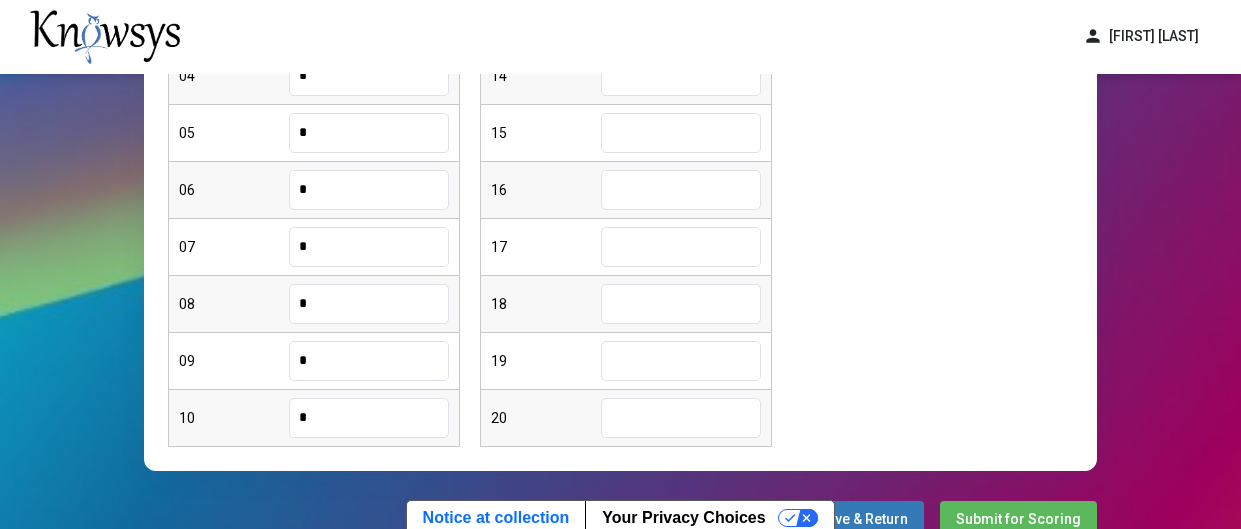 type on "*" 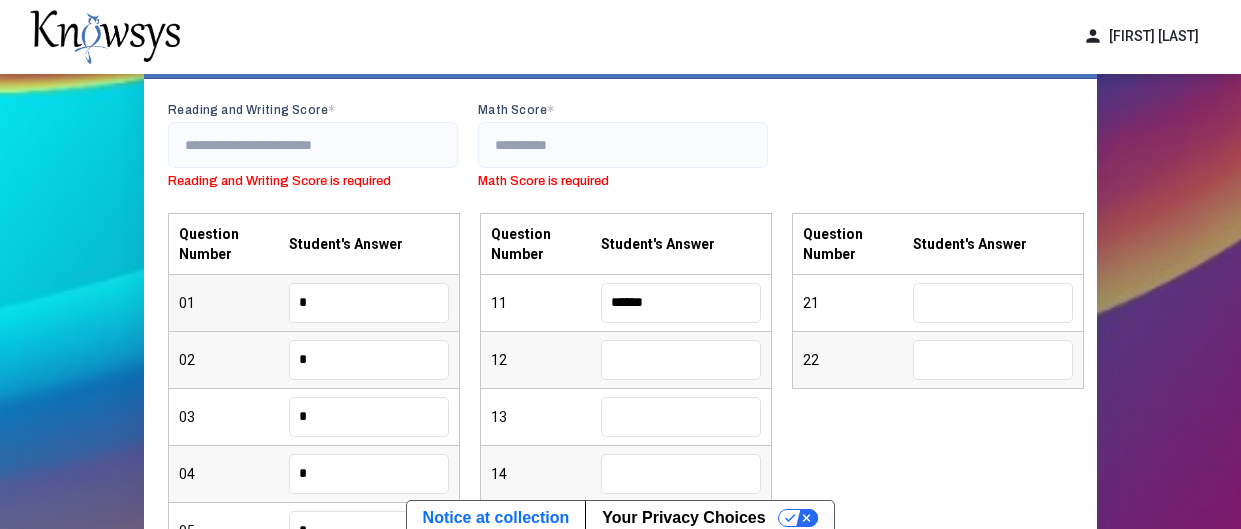 type on "******" 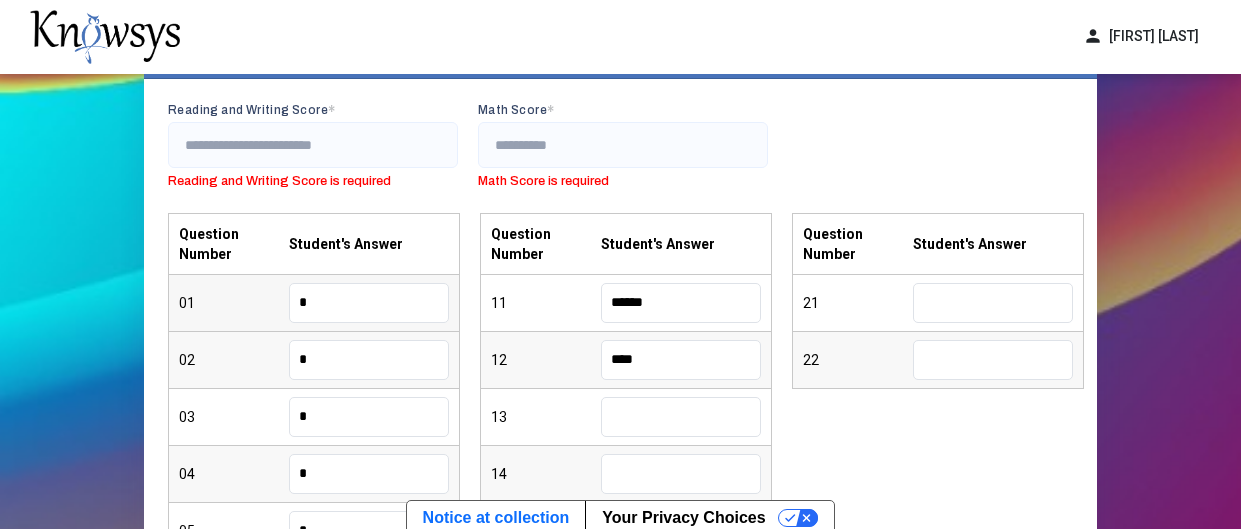 type on "****" 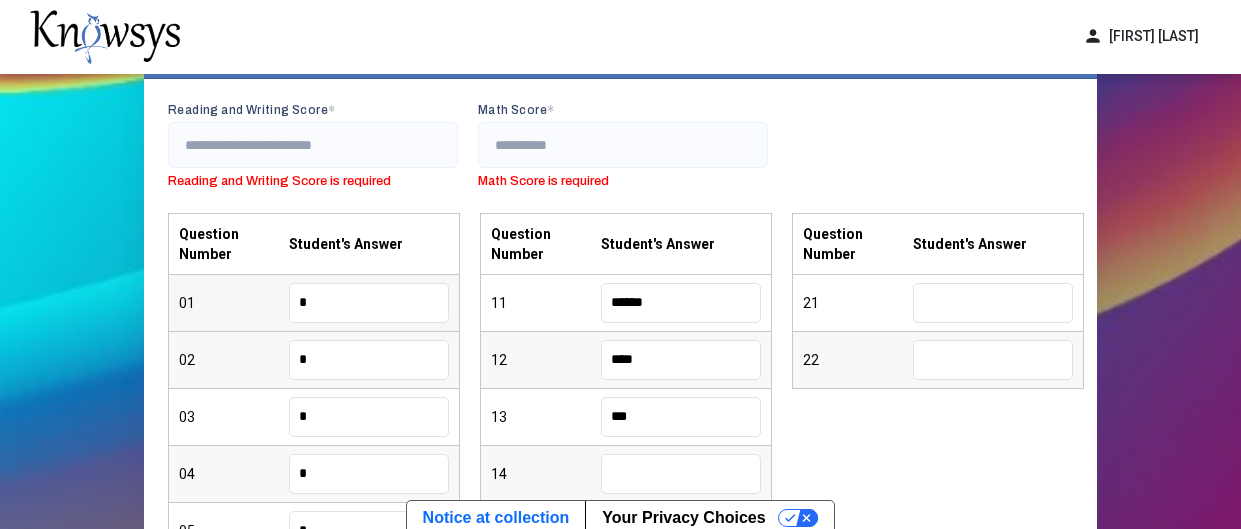 type on "***" 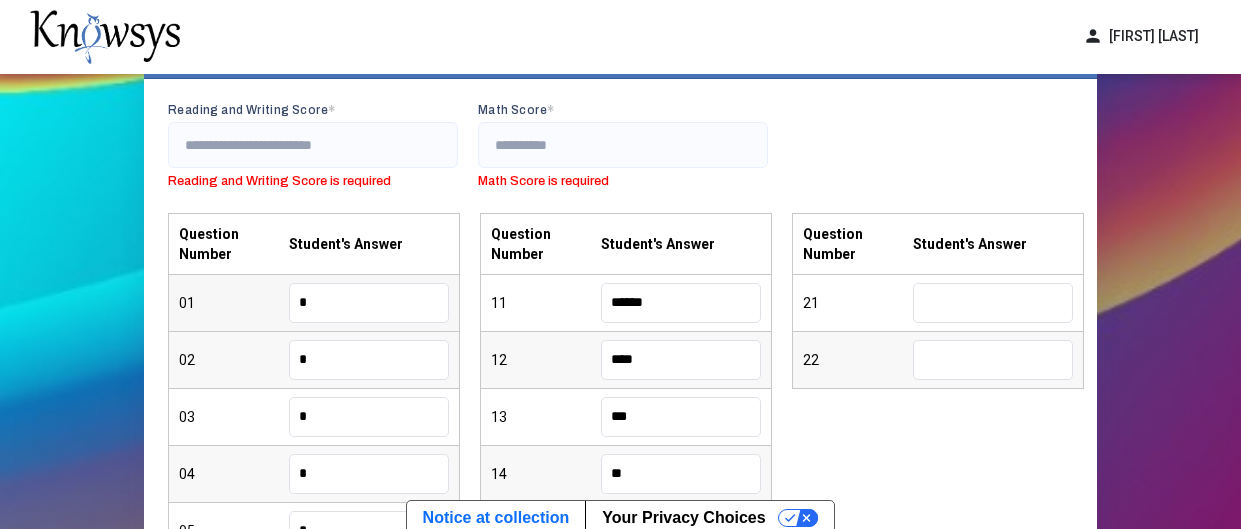 type on "**" 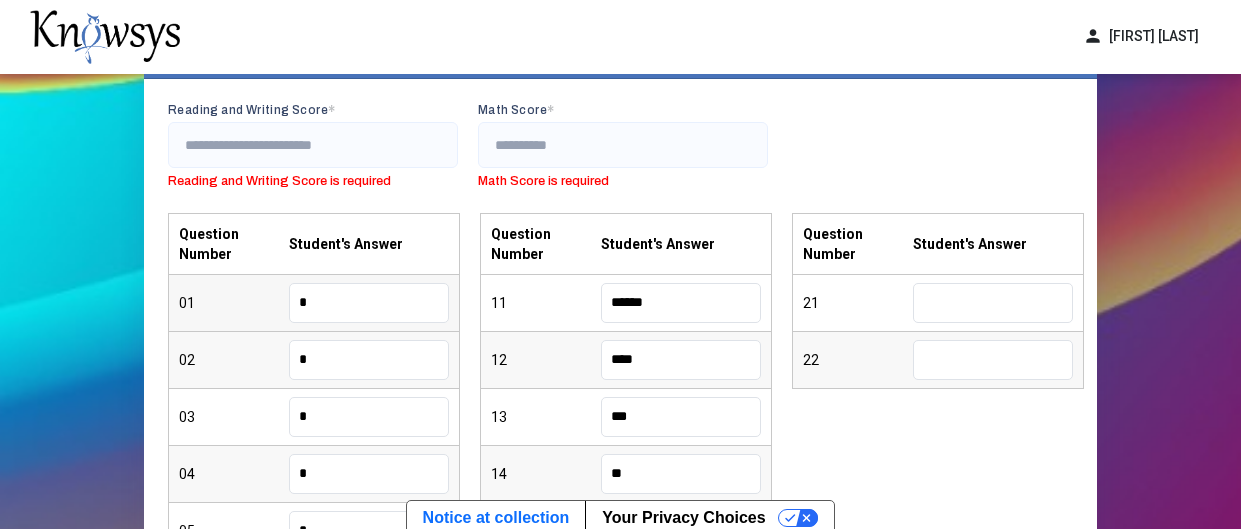 scroll, scrollTop: 209, scrollLeft: 0, axis: vertical 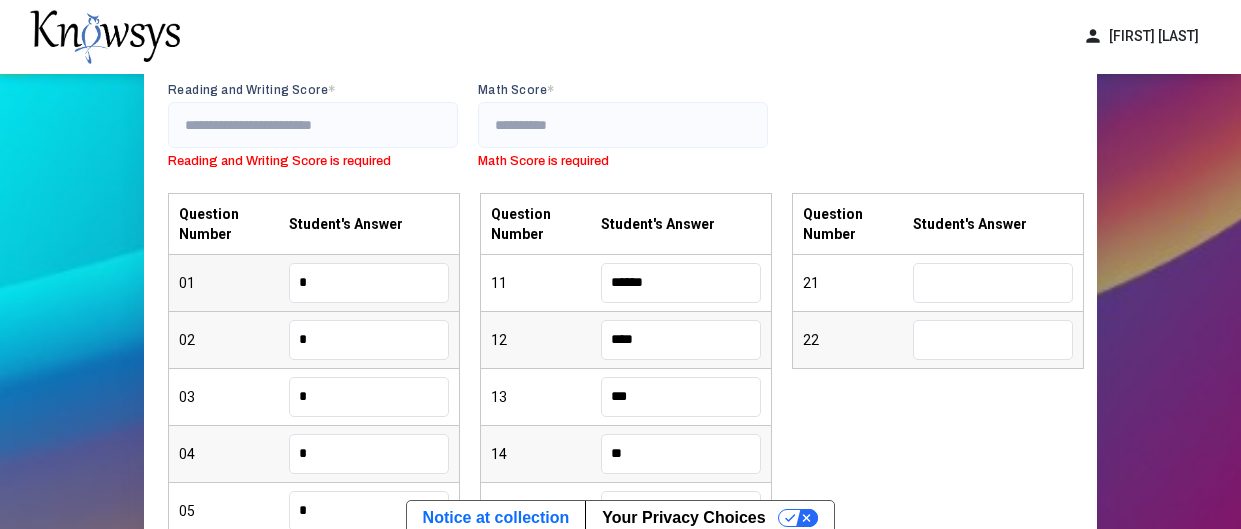 type on "*" 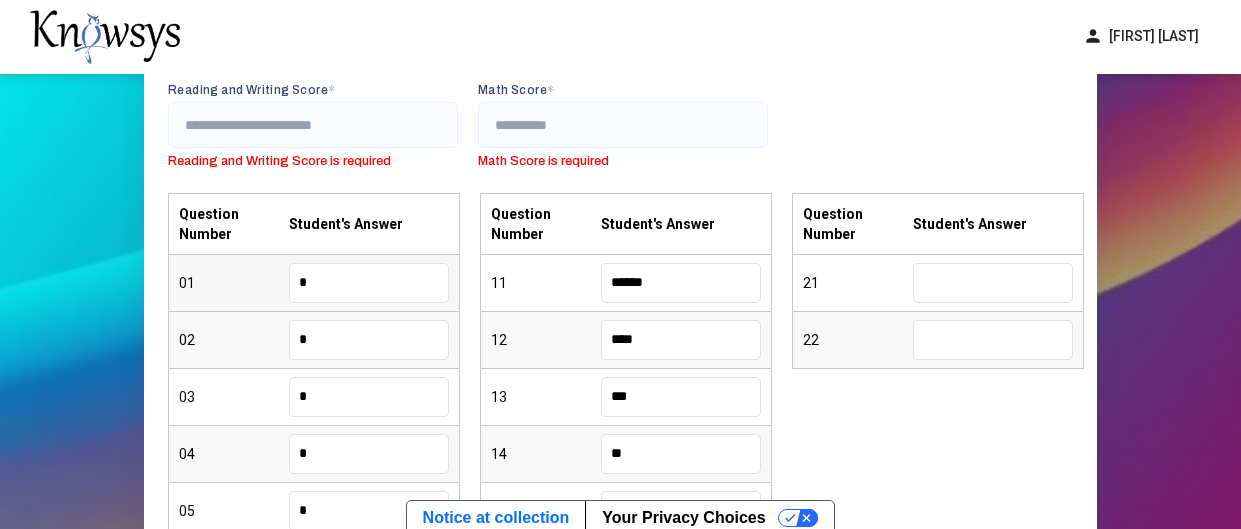 scroll, scrollTop: 474, scrollLeft: 0, axis: vertical 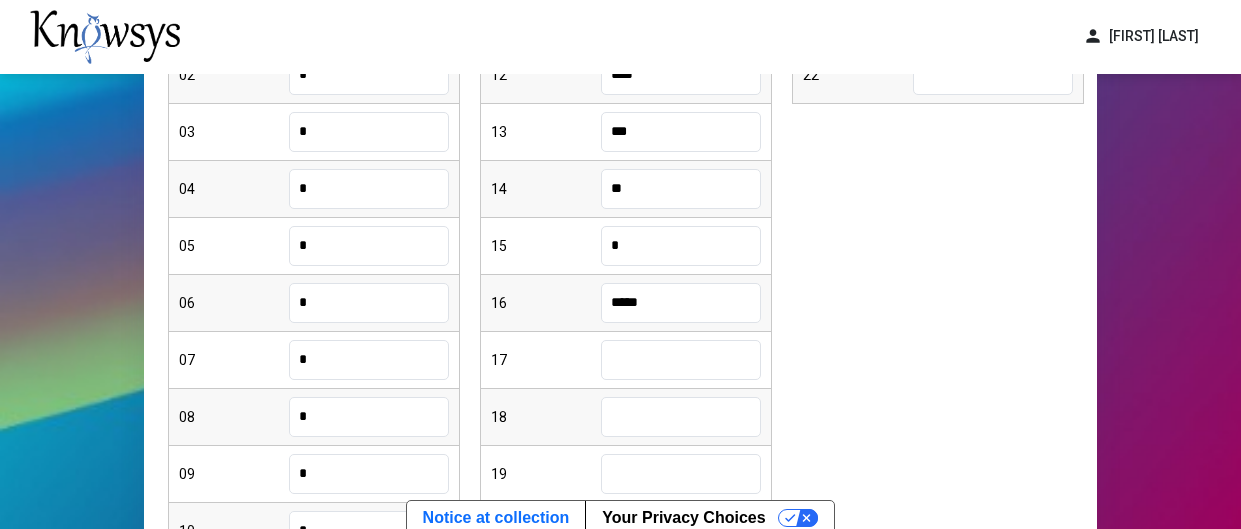 type on "*****" 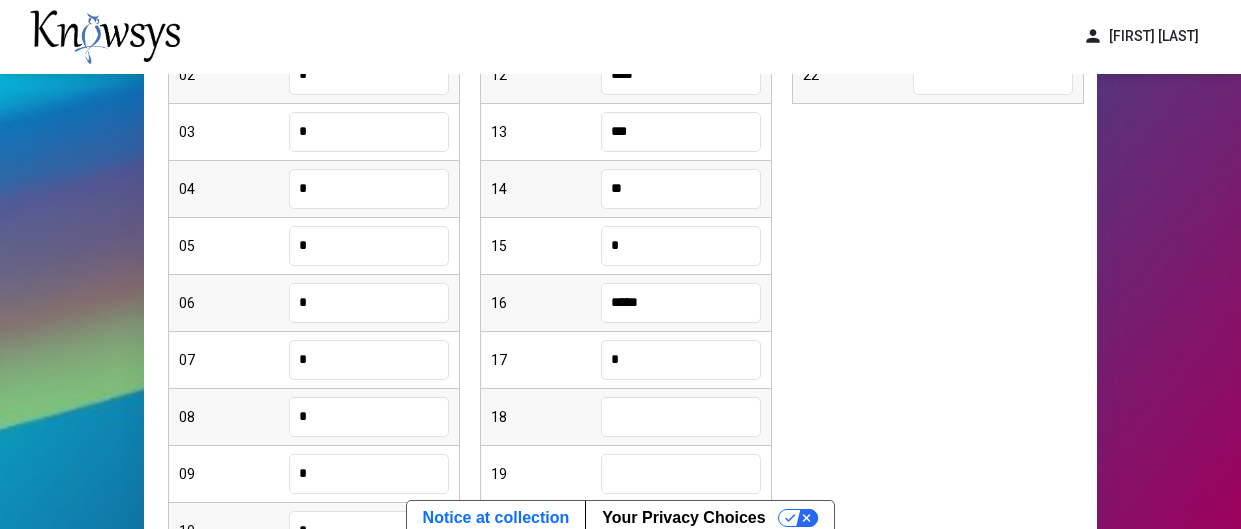 type on "*" 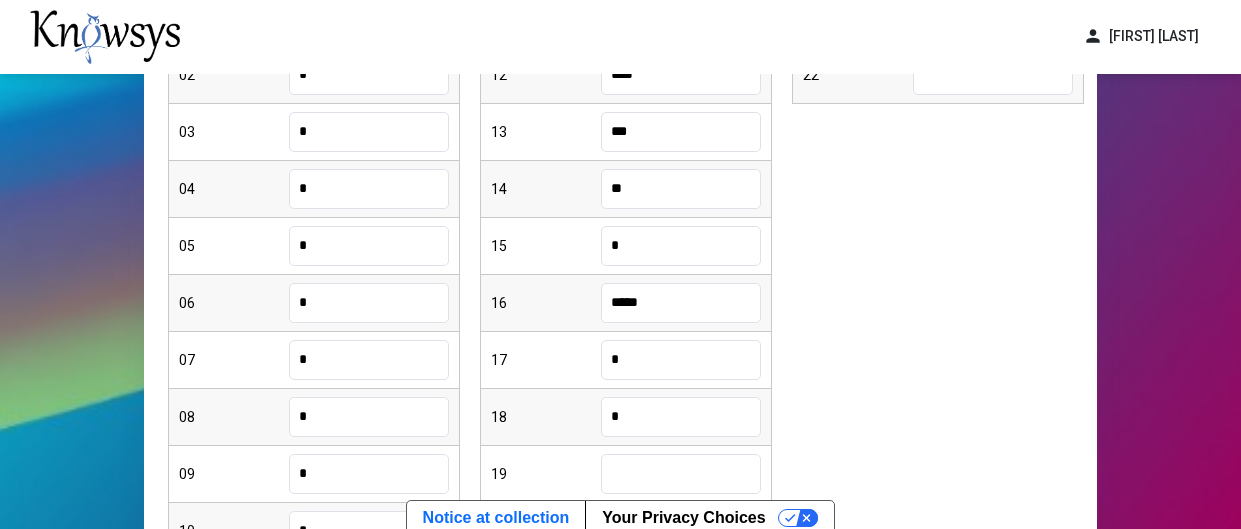type on "*" 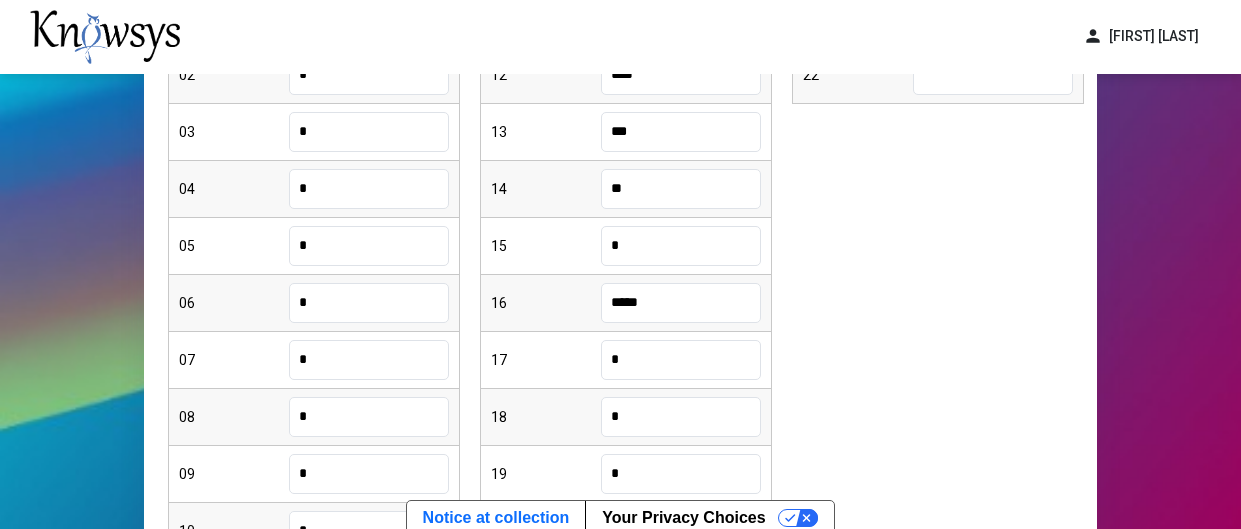 type on "*" 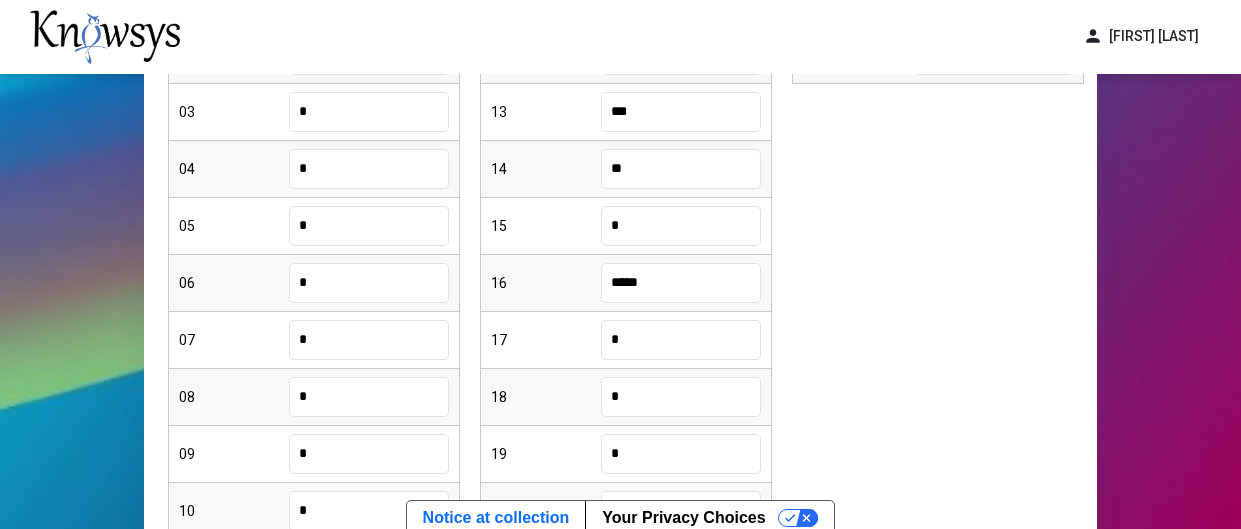 type on "*****" 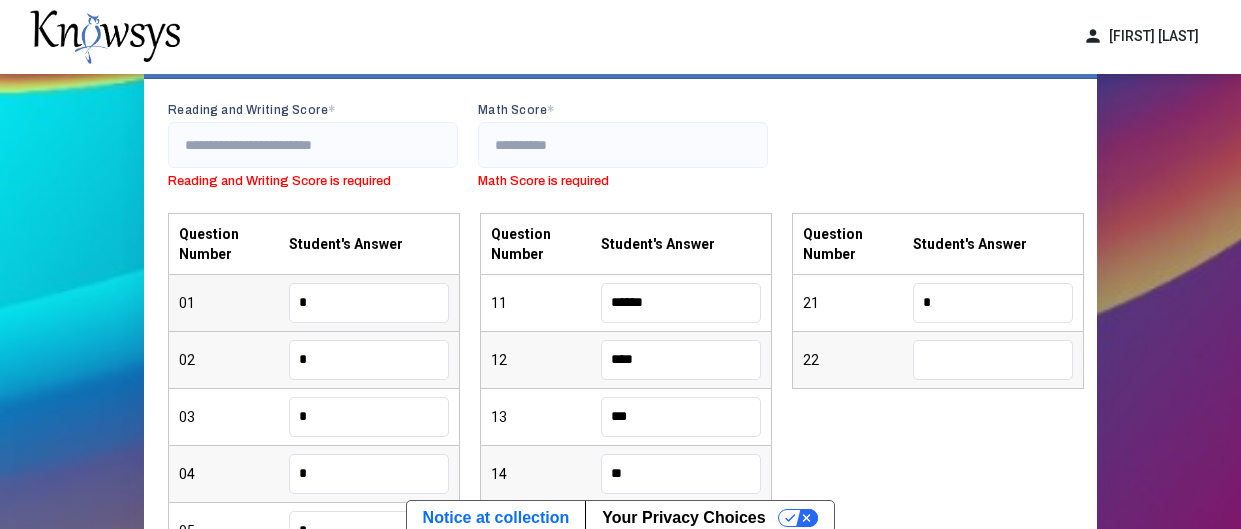 type on "*" 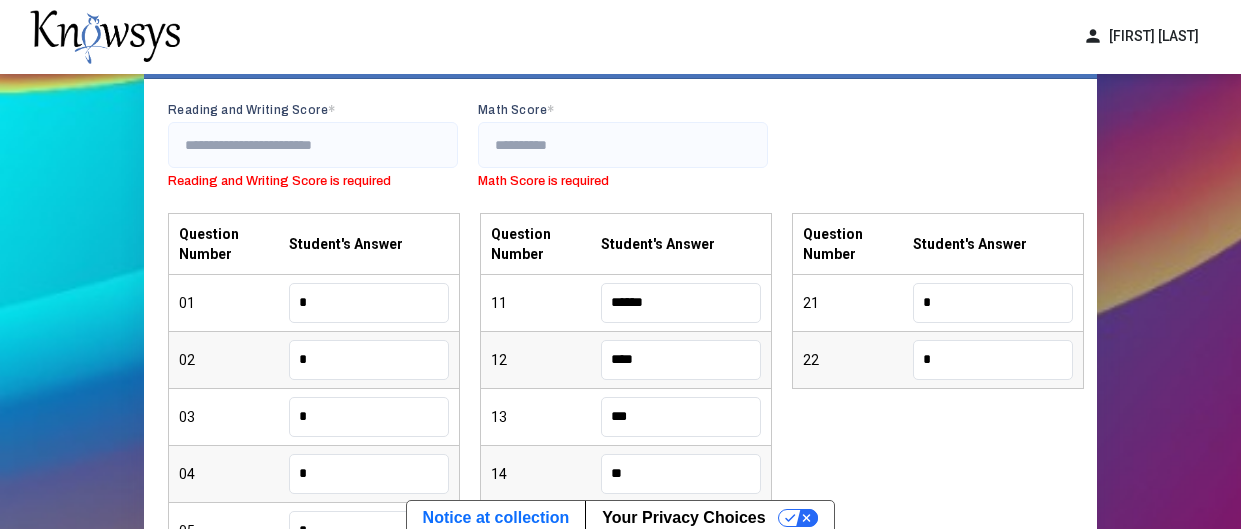 type on "*" 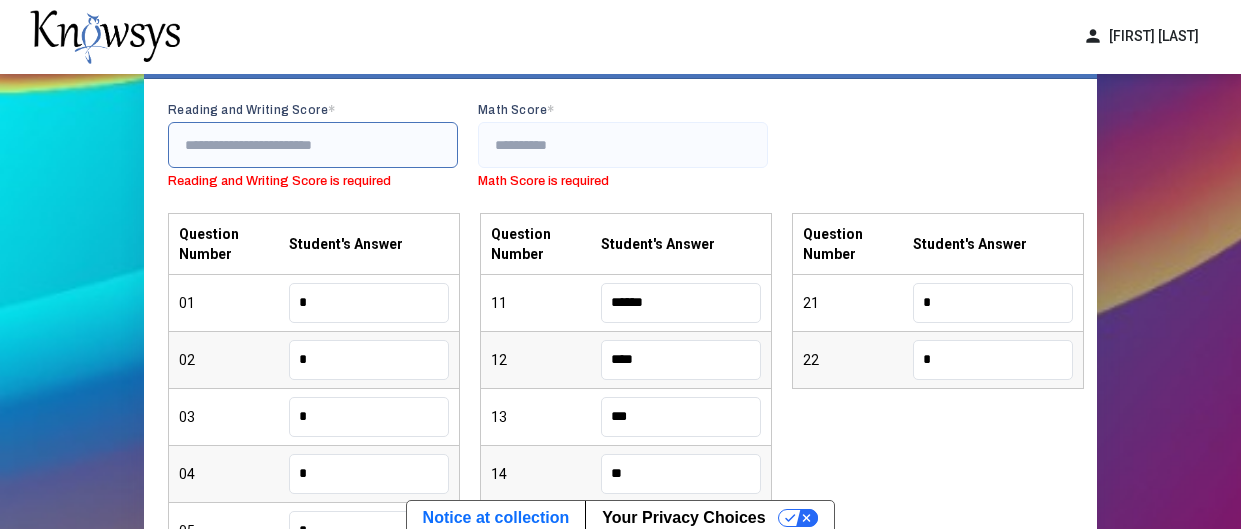 click at bounding box center (313, 145) 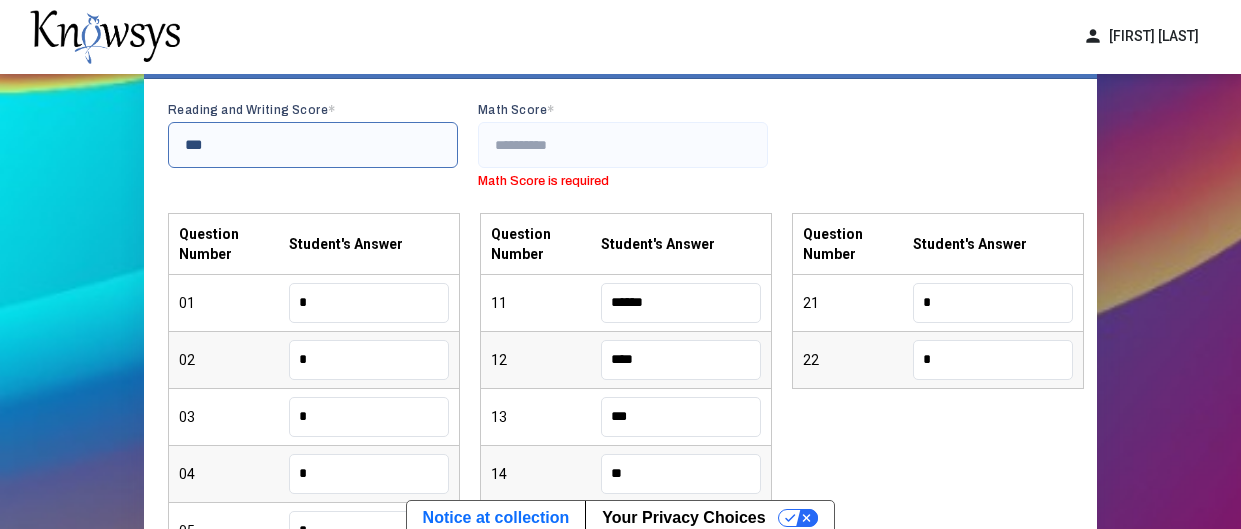type on "***" 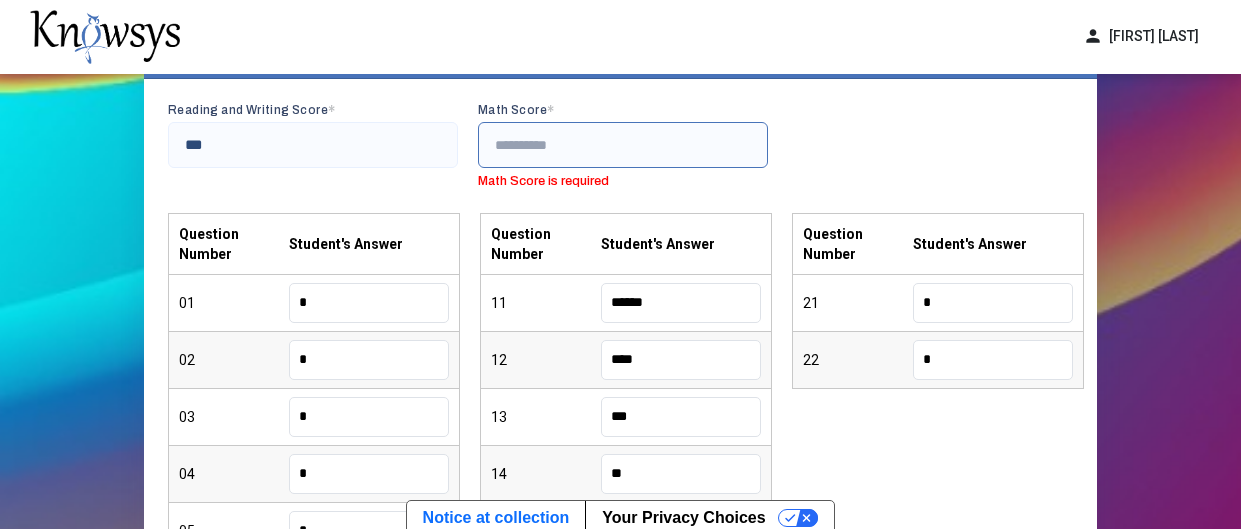 click at bounding box center (623, 145) 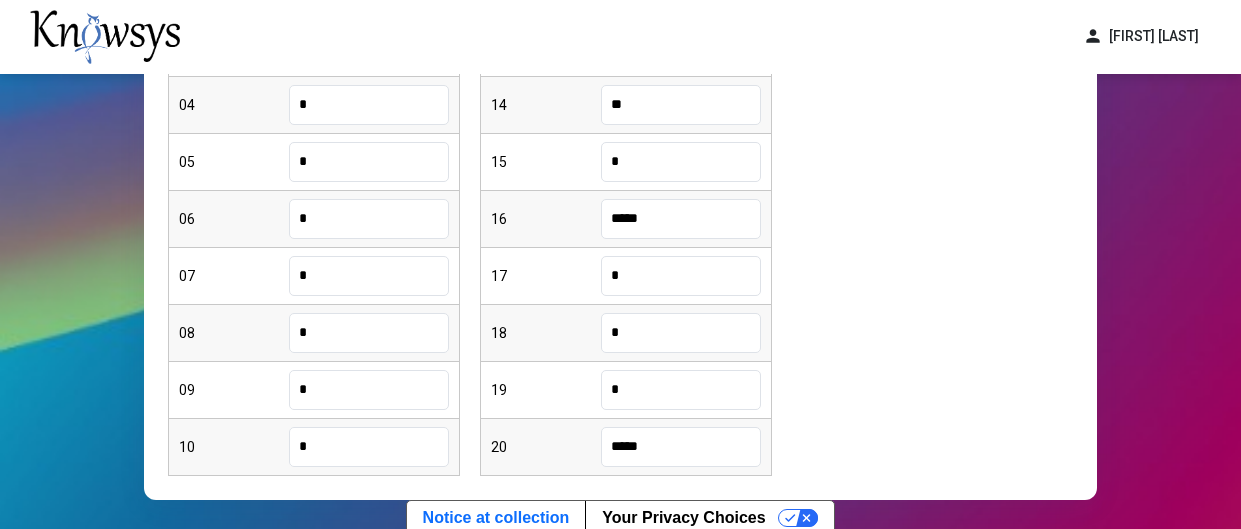 scroll, scrollTop: 643, scrollLeft: 0, axis: vertical 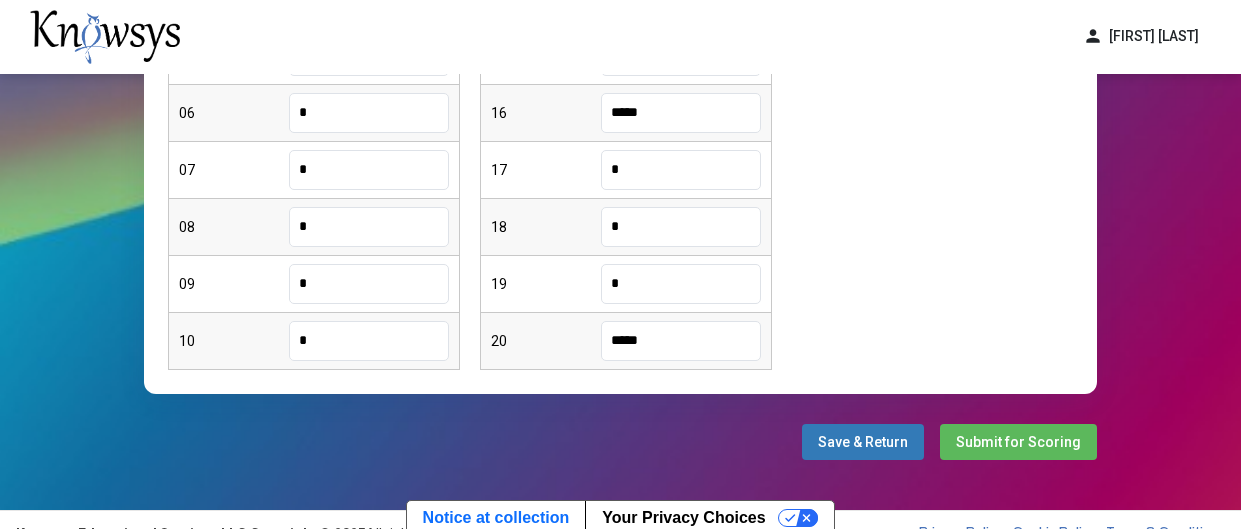 type on "***" 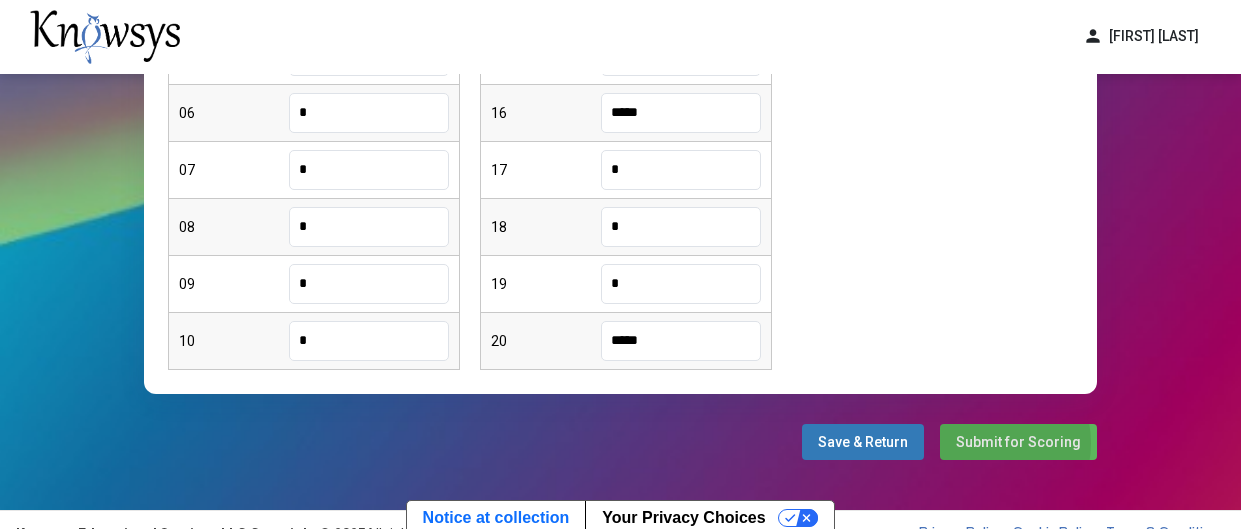 click on "Submit for Scoring" at bounding box center (1018, 442) 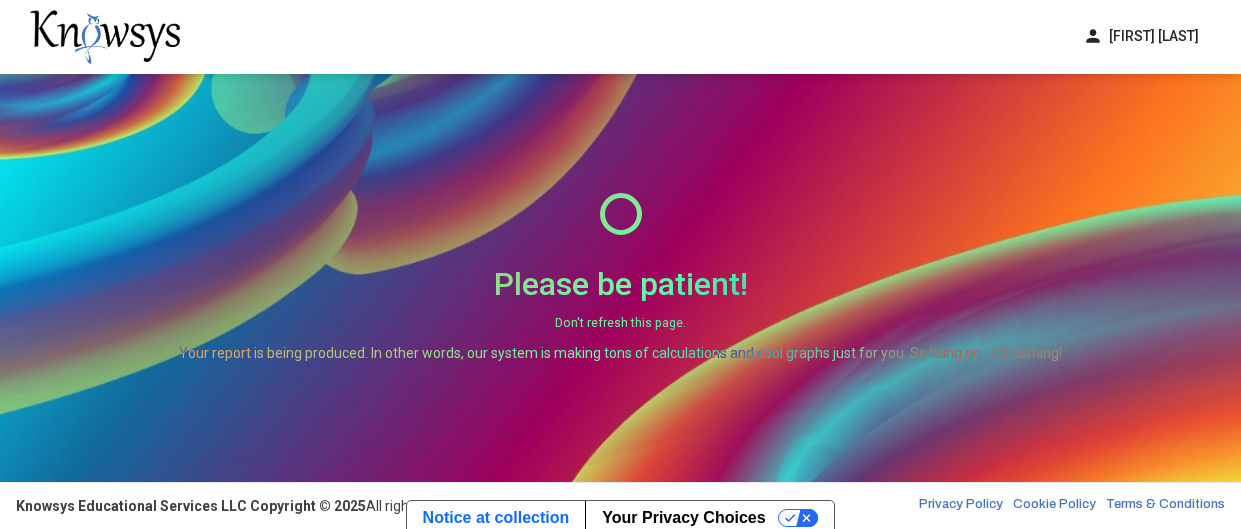 scroll, scrollTop: 0, scrollLeft: 0, axis: both 